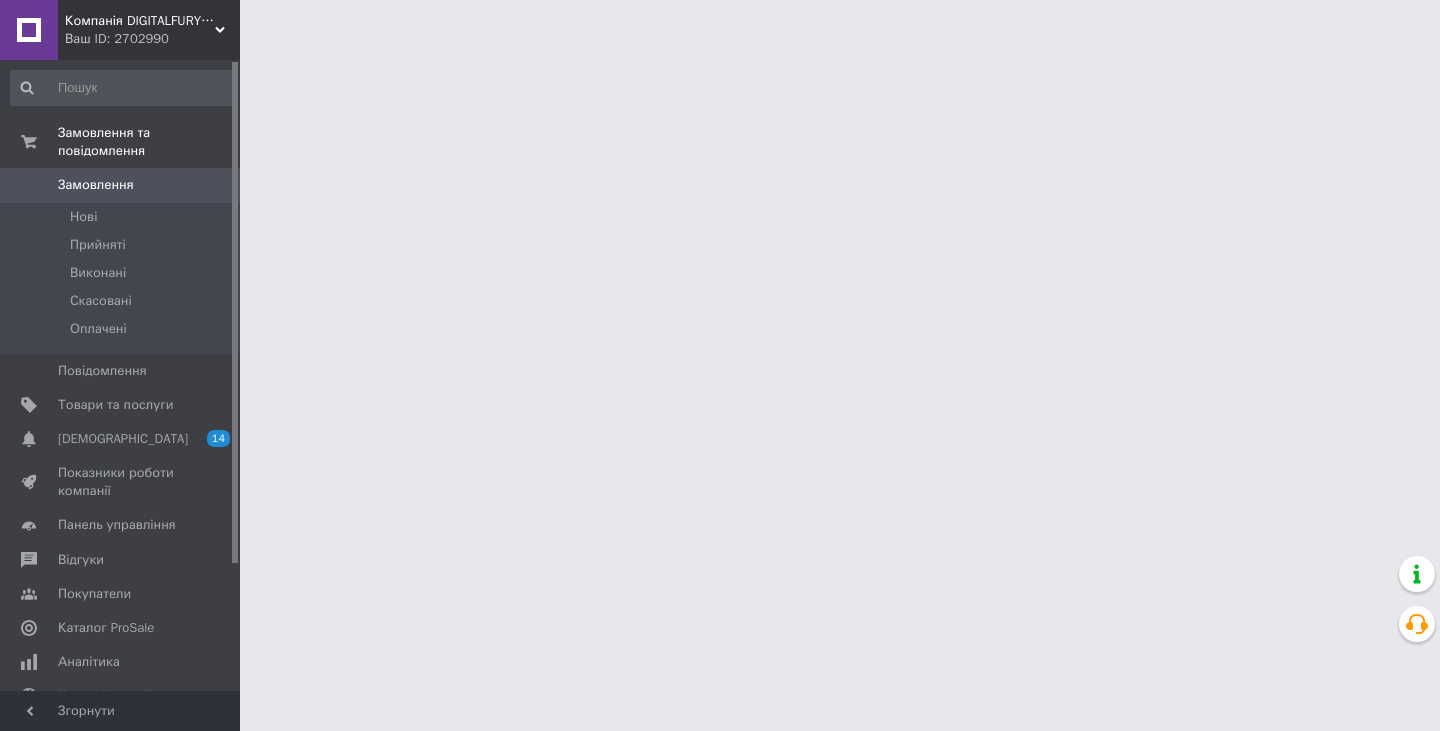 scroll, scrollTop: 0, scrollLeft: 0, axis: both 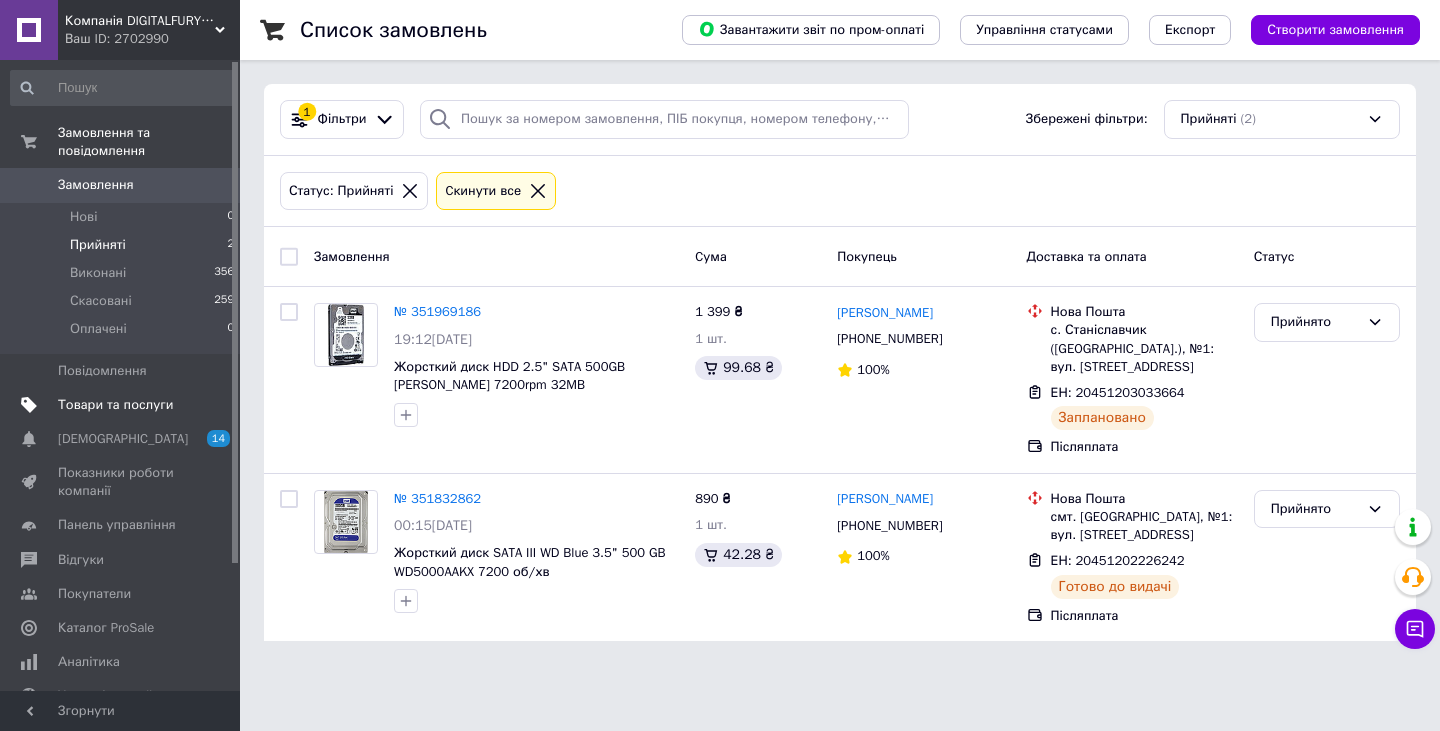 click on "Товари та послуги" at bounding box center [115, 405] 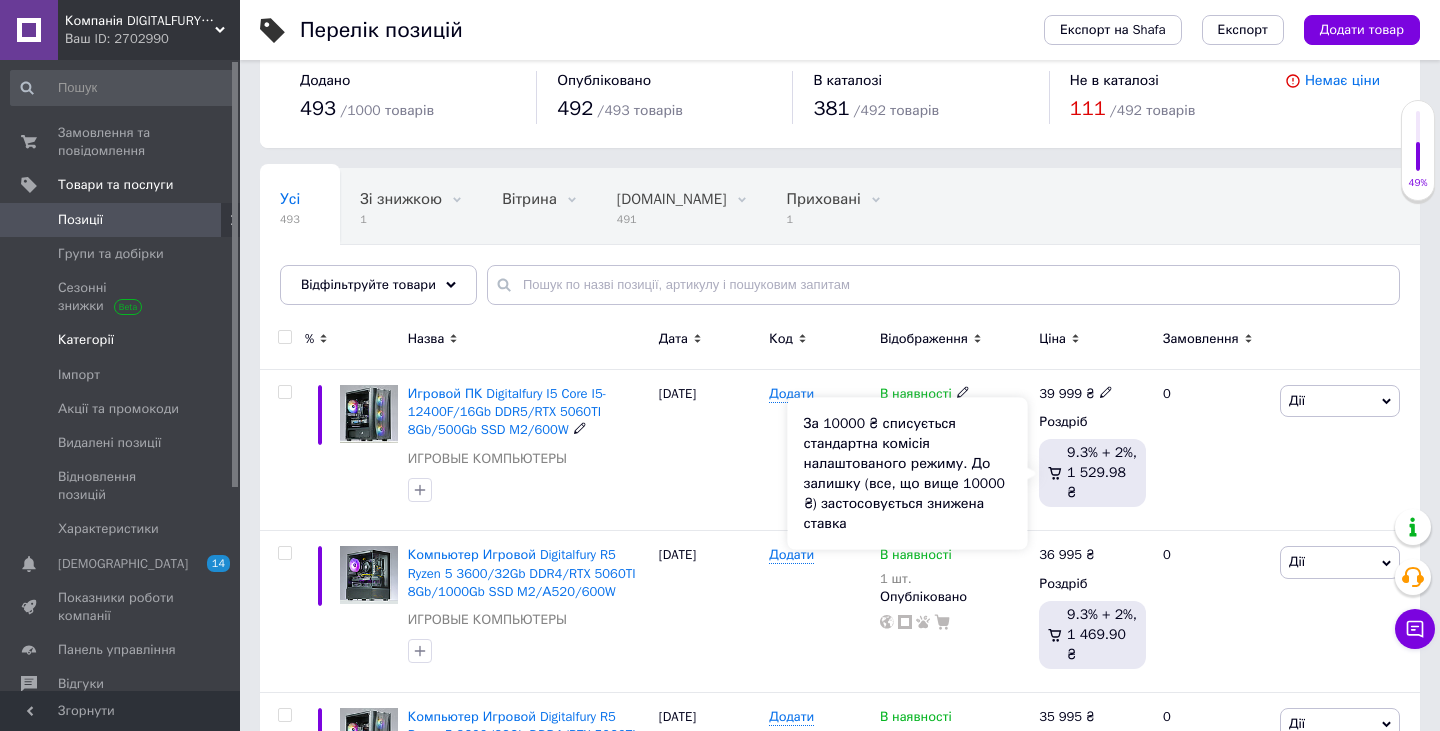 scroll, scrollTop: 0, scrollLeft: 0, axis: both 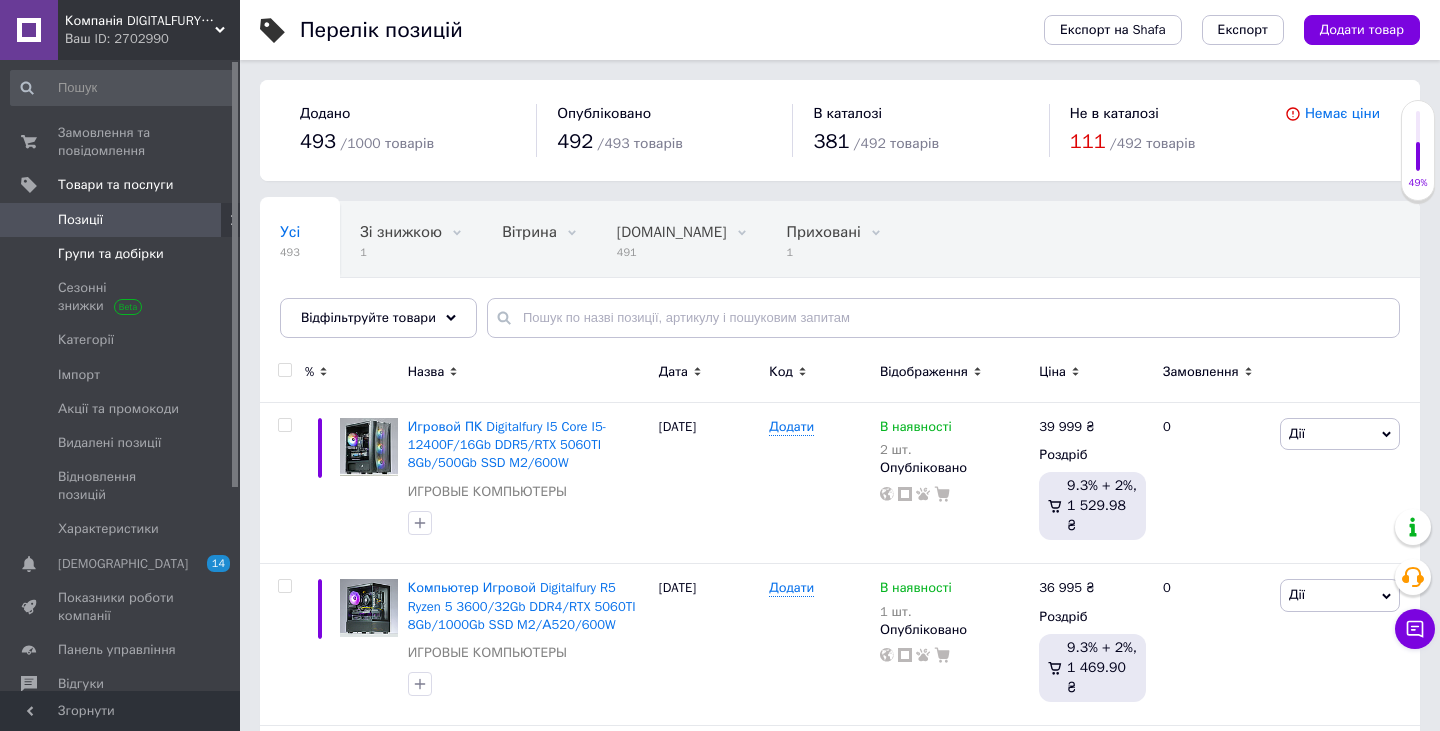 click on "Групи та добірки" at bounding box center (123, 254) 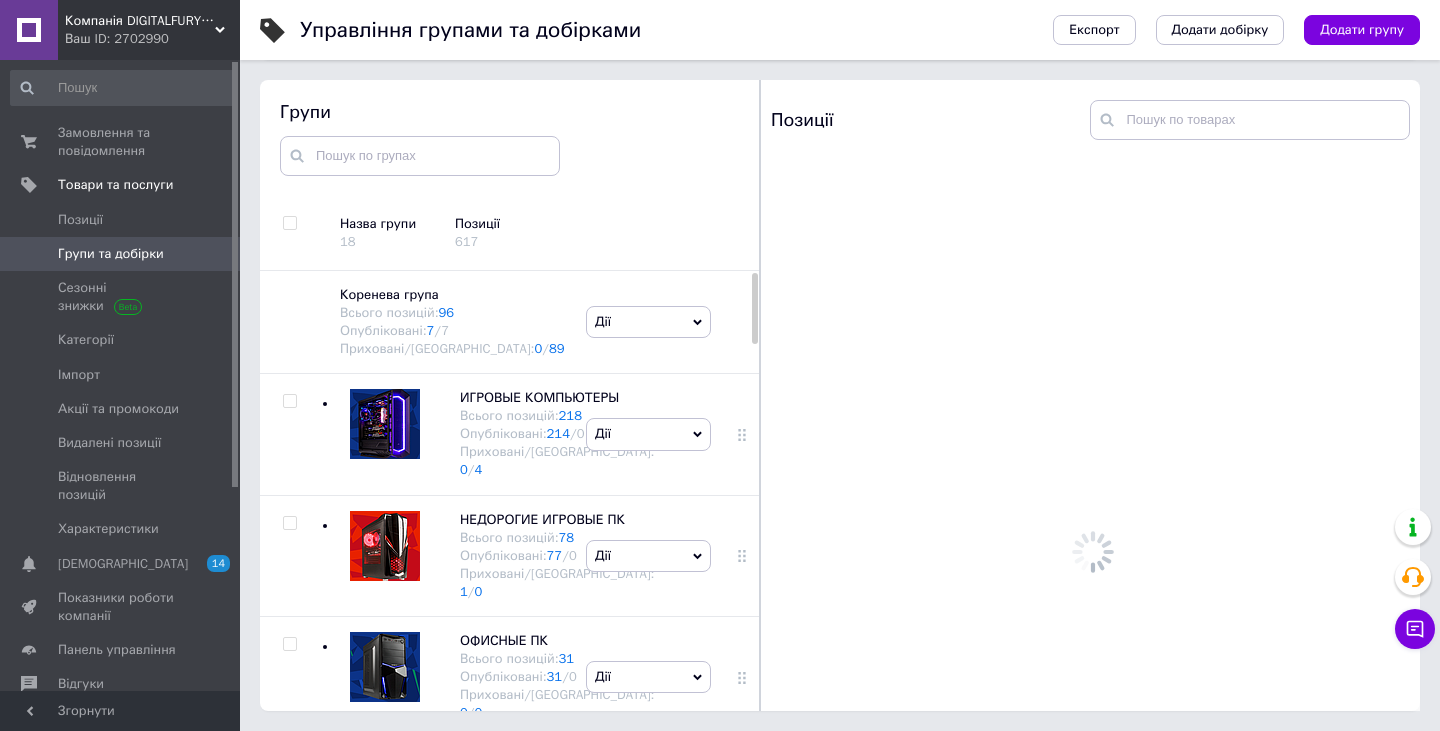 scroll, scrollTop: 113, scrollLeft: 0, axis: vertical 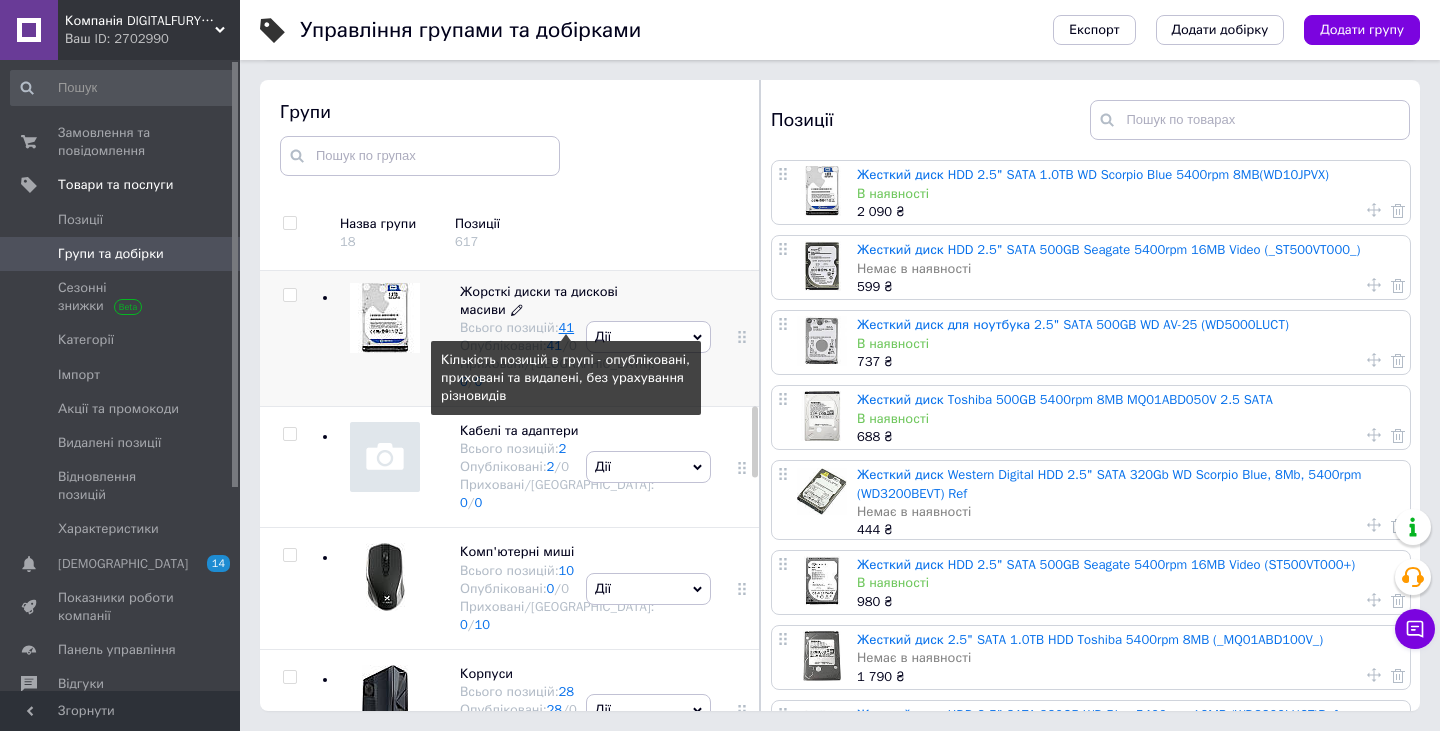 click on "41" at bounding box center (567, 327) 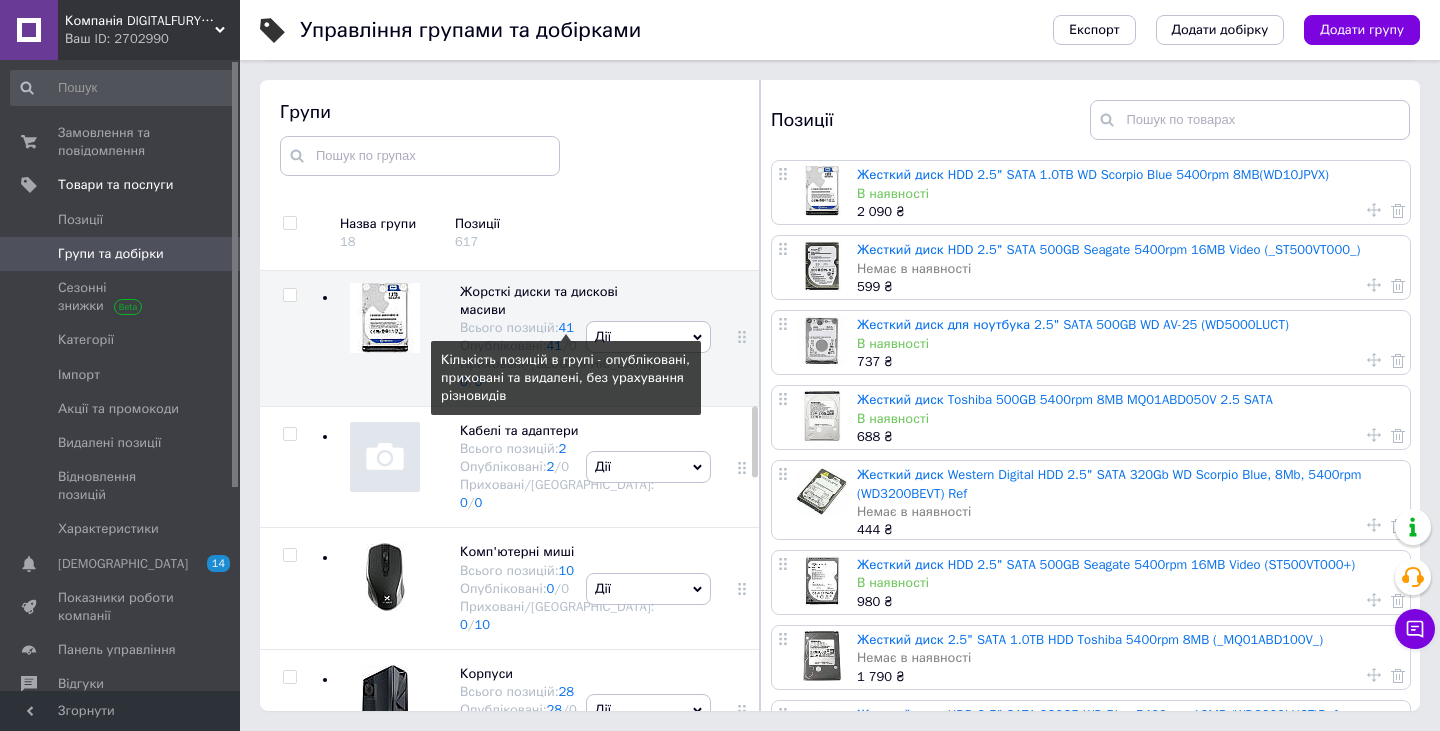 scroll, scrollTop: 0, scrollLeft: 0, axis: both 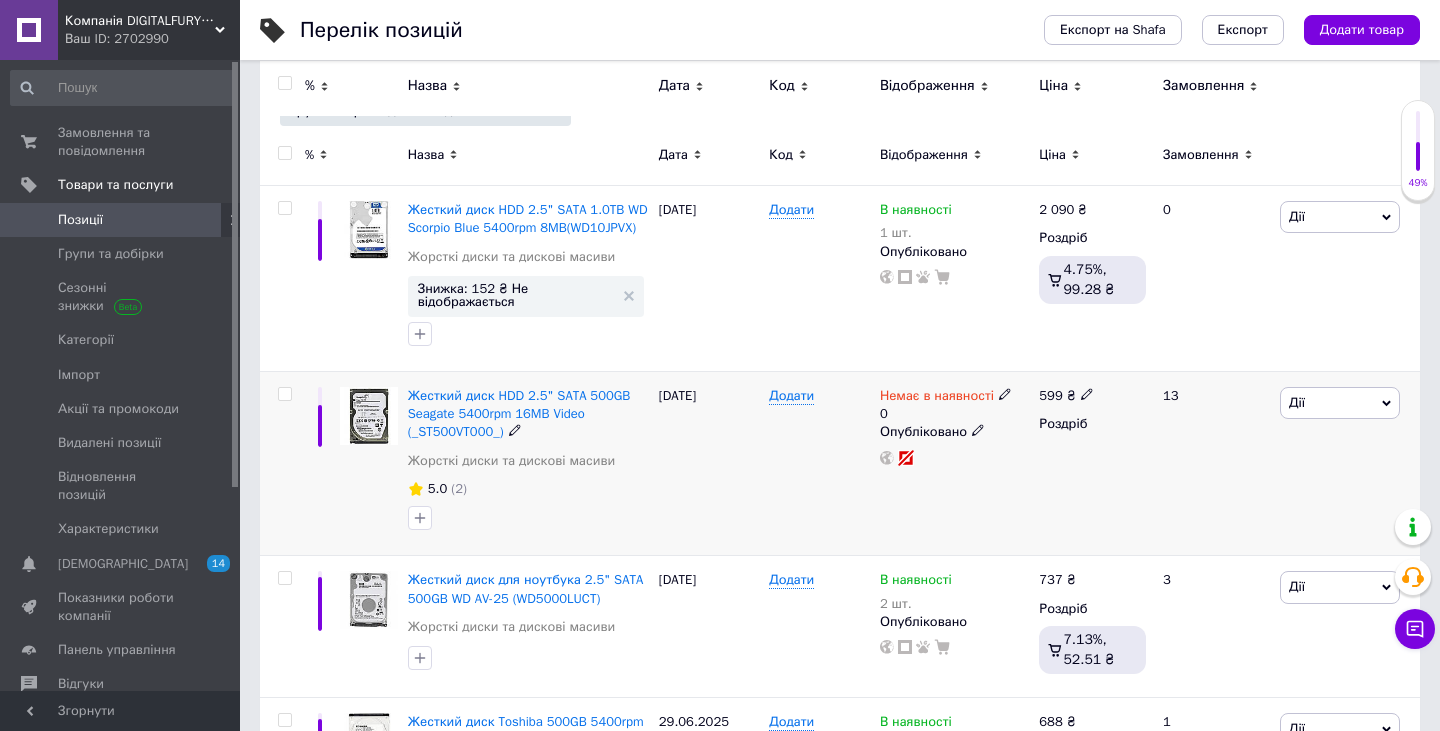click 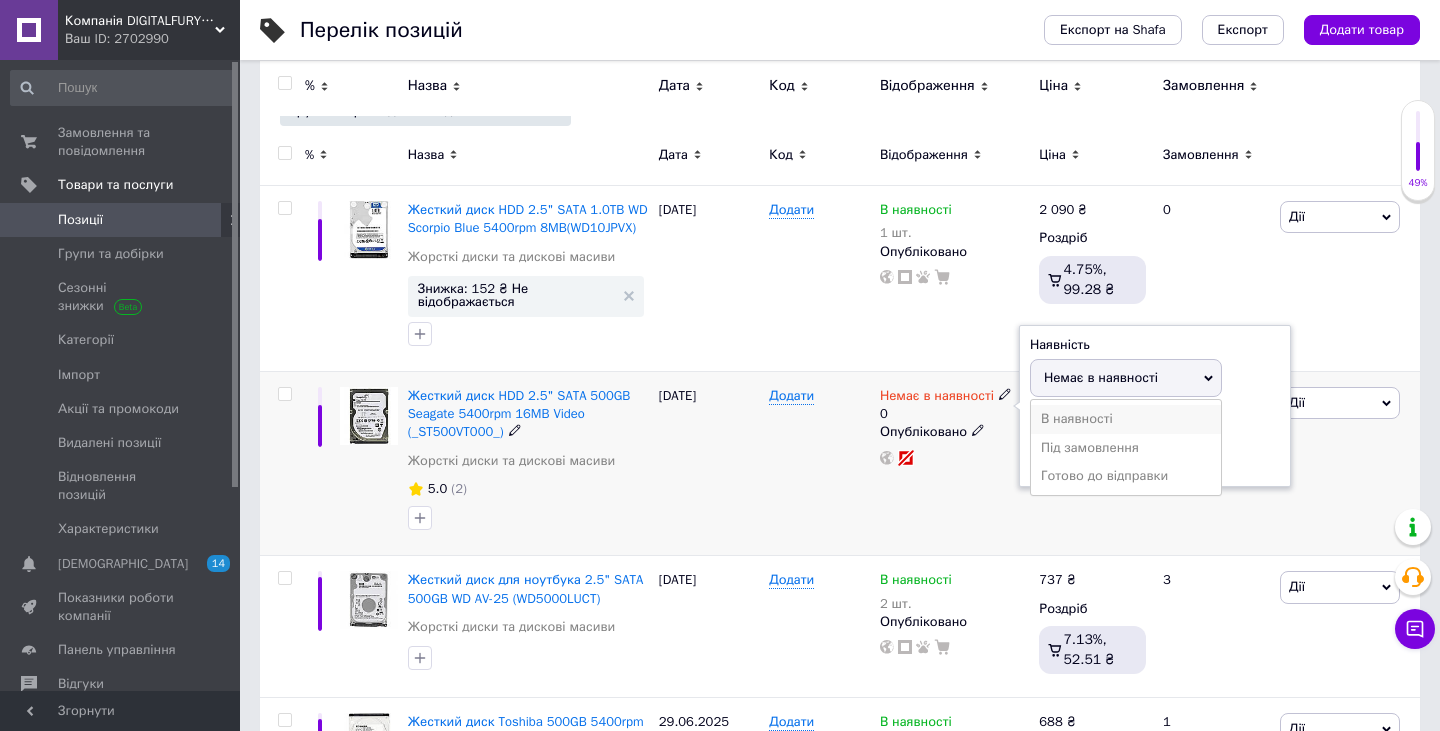 click on "В наявності" at bounding box center [1126, 419] 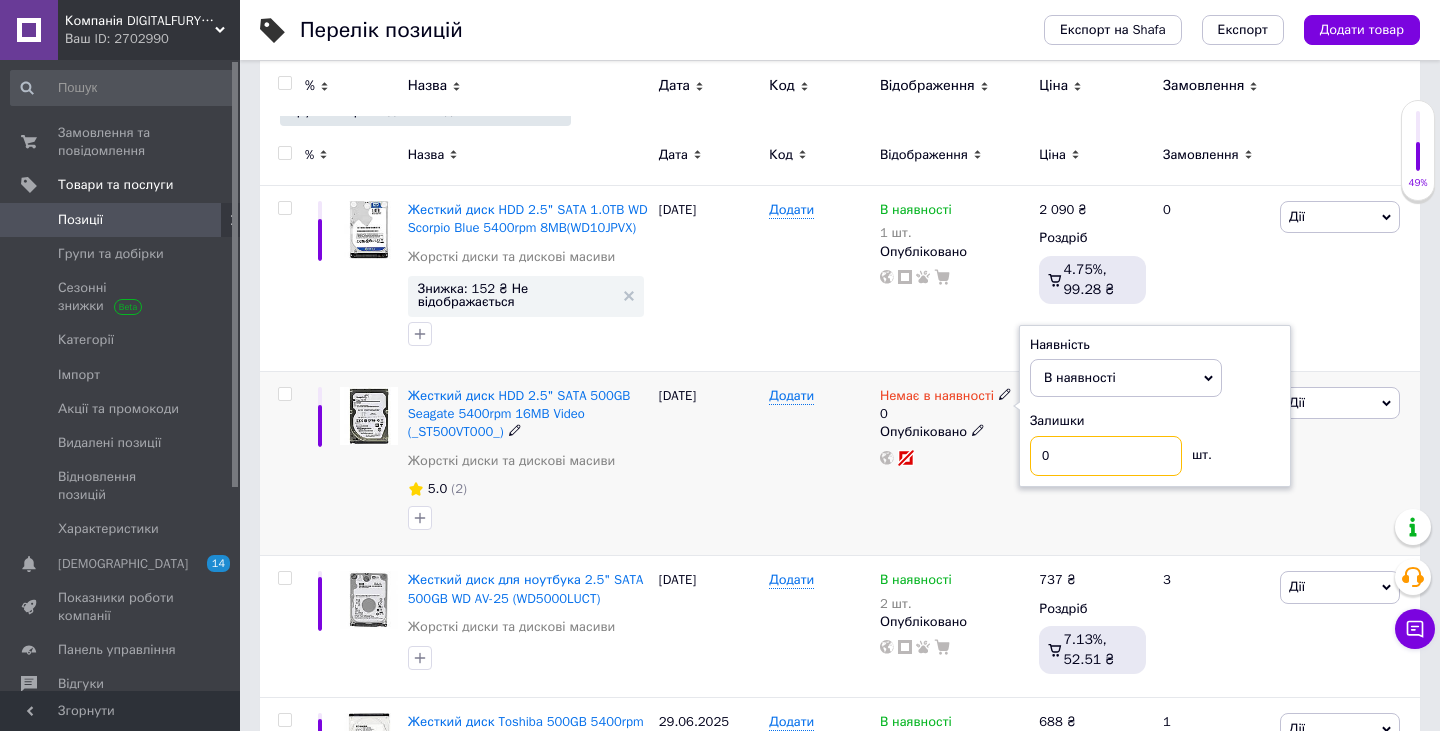 drag, startPoint x: 1067, startPoint y: 471, endPoint x: 939, endPoint y: 474, distance: 128.03516 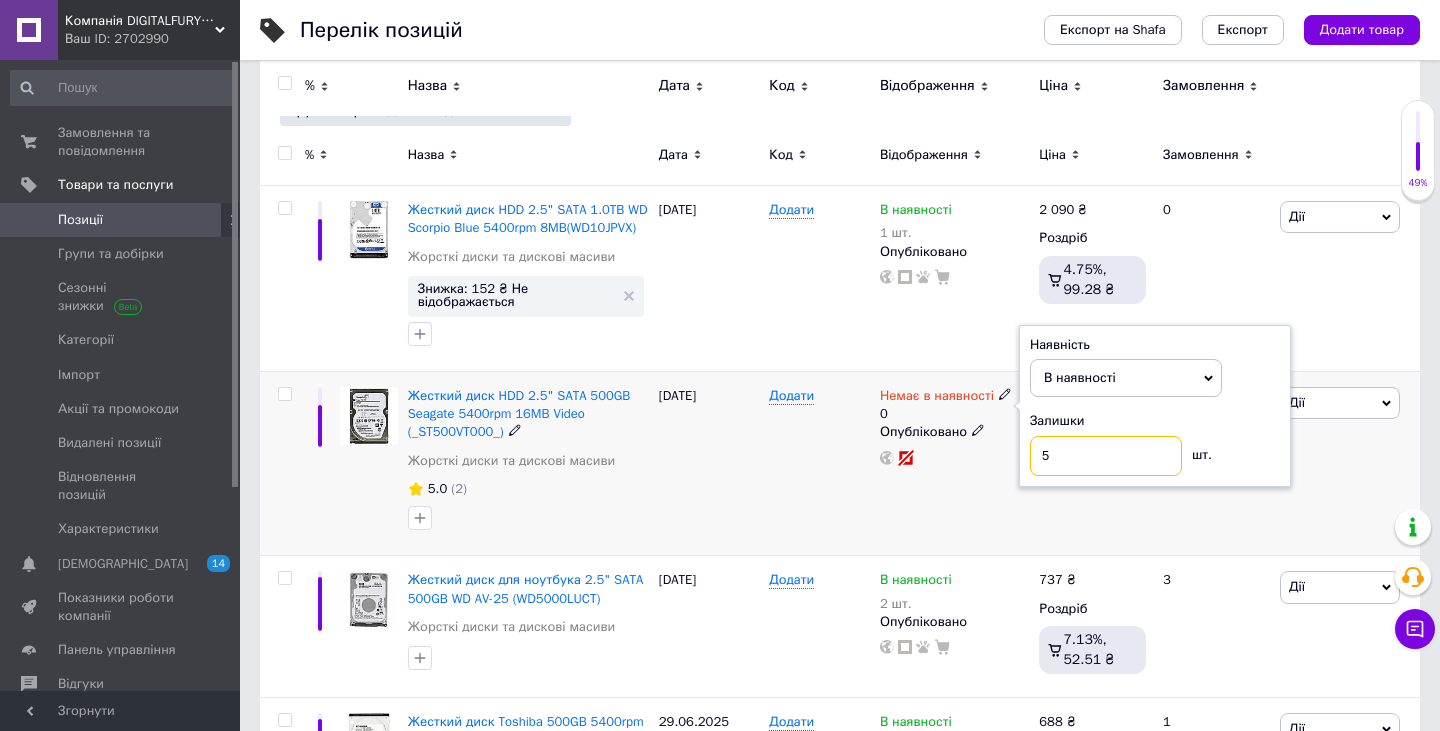 type on "5" 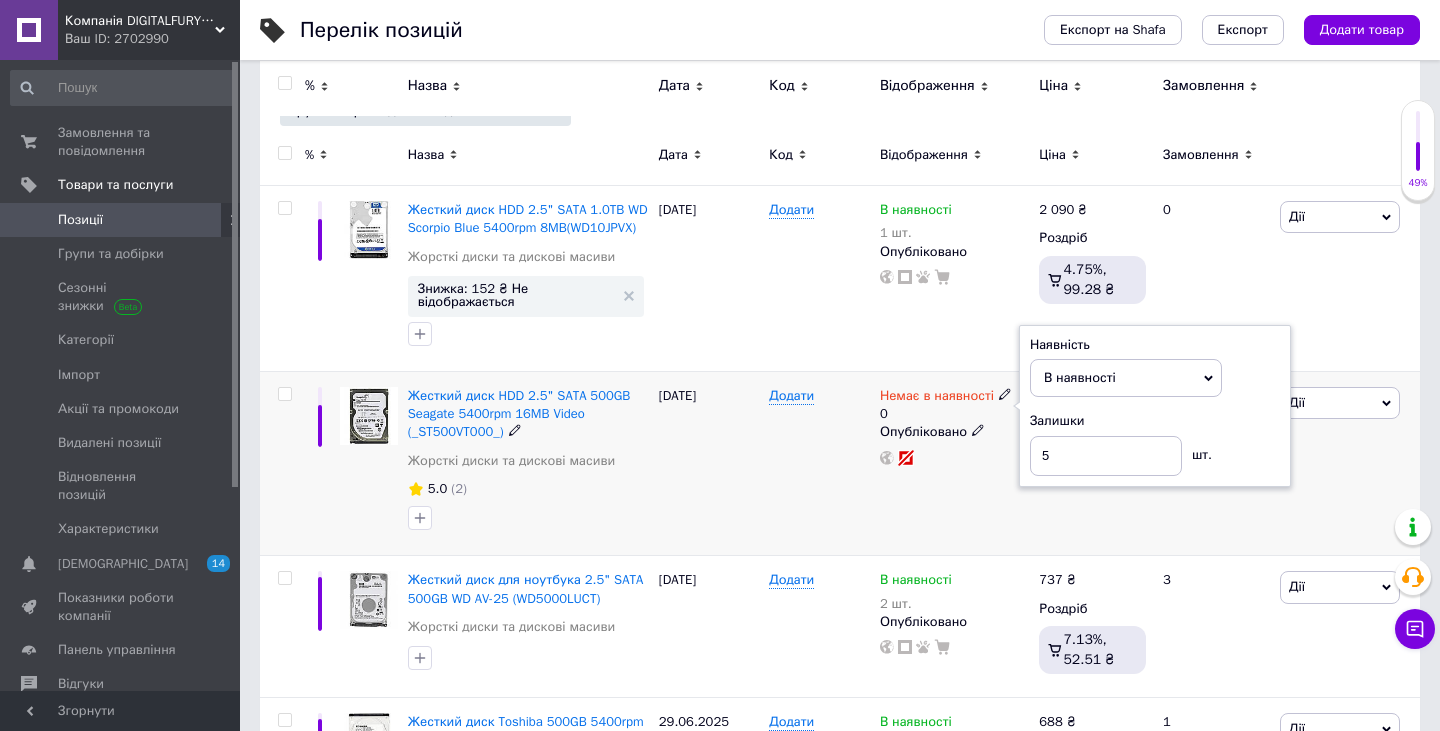 click on "13" at bounding box center [1213, 464] 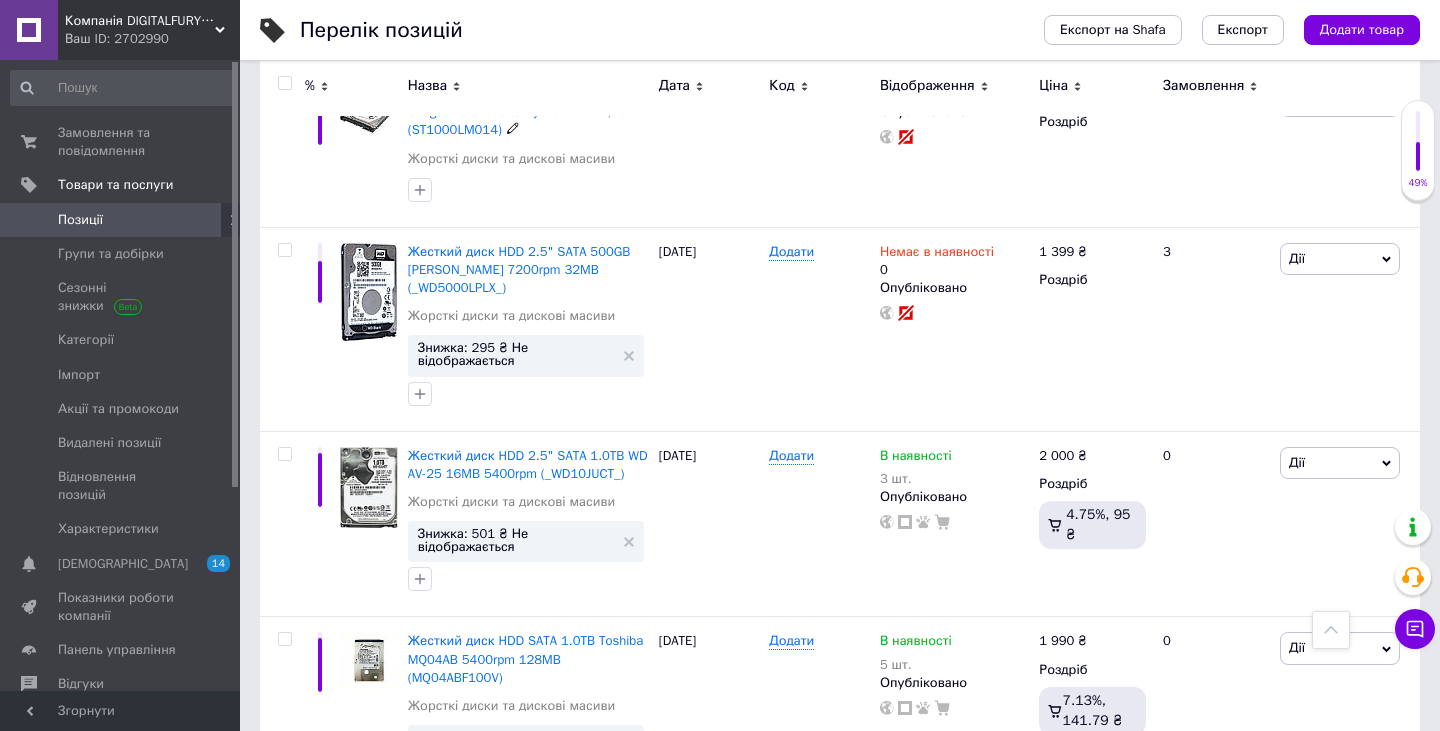 scroll, scrollTop: 1961, scrollLeft: 0, axis: vertical 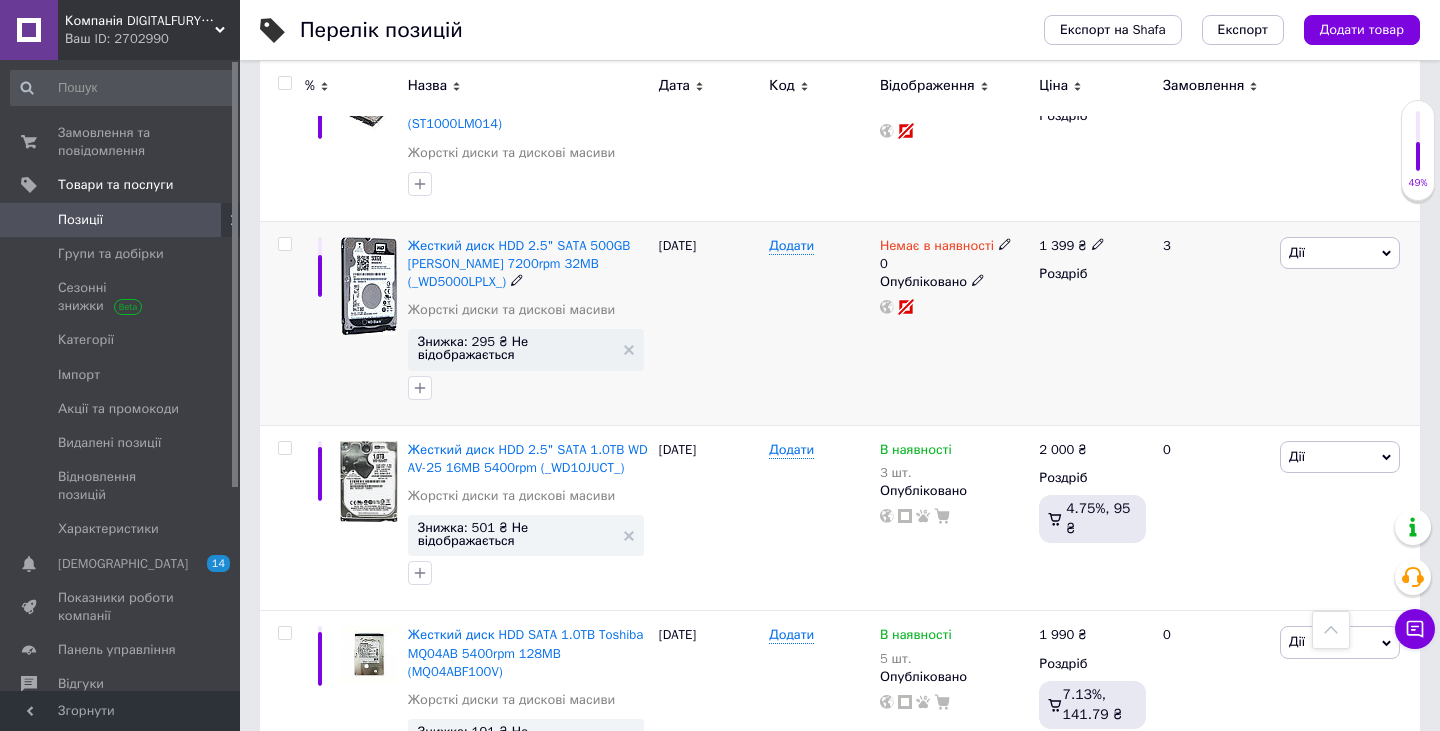 click 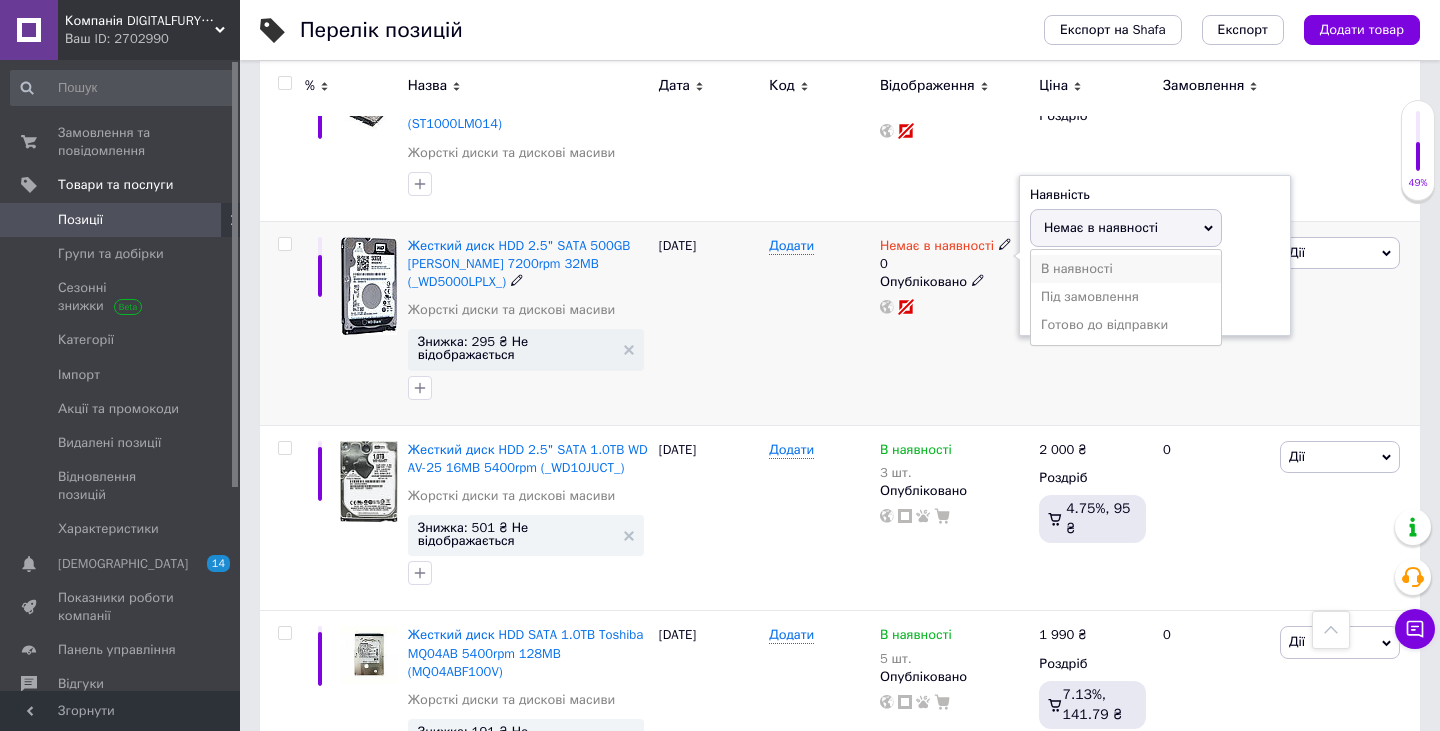 click on "В наявності" at bounding box center [1126, 269] 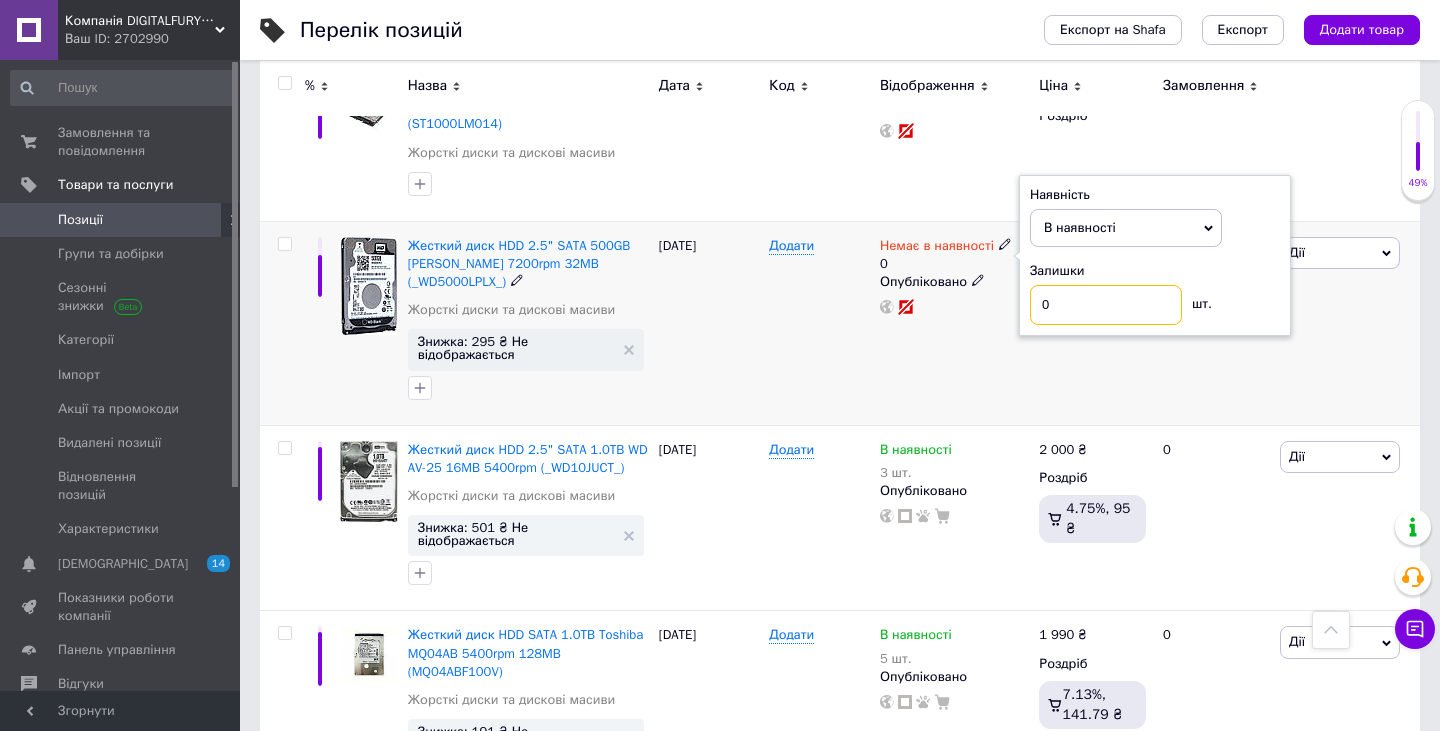 drag, startPoint x: 1058, startPoint y: 359, endPoint x: 992, endPoint y: 362, distance: 66.068146 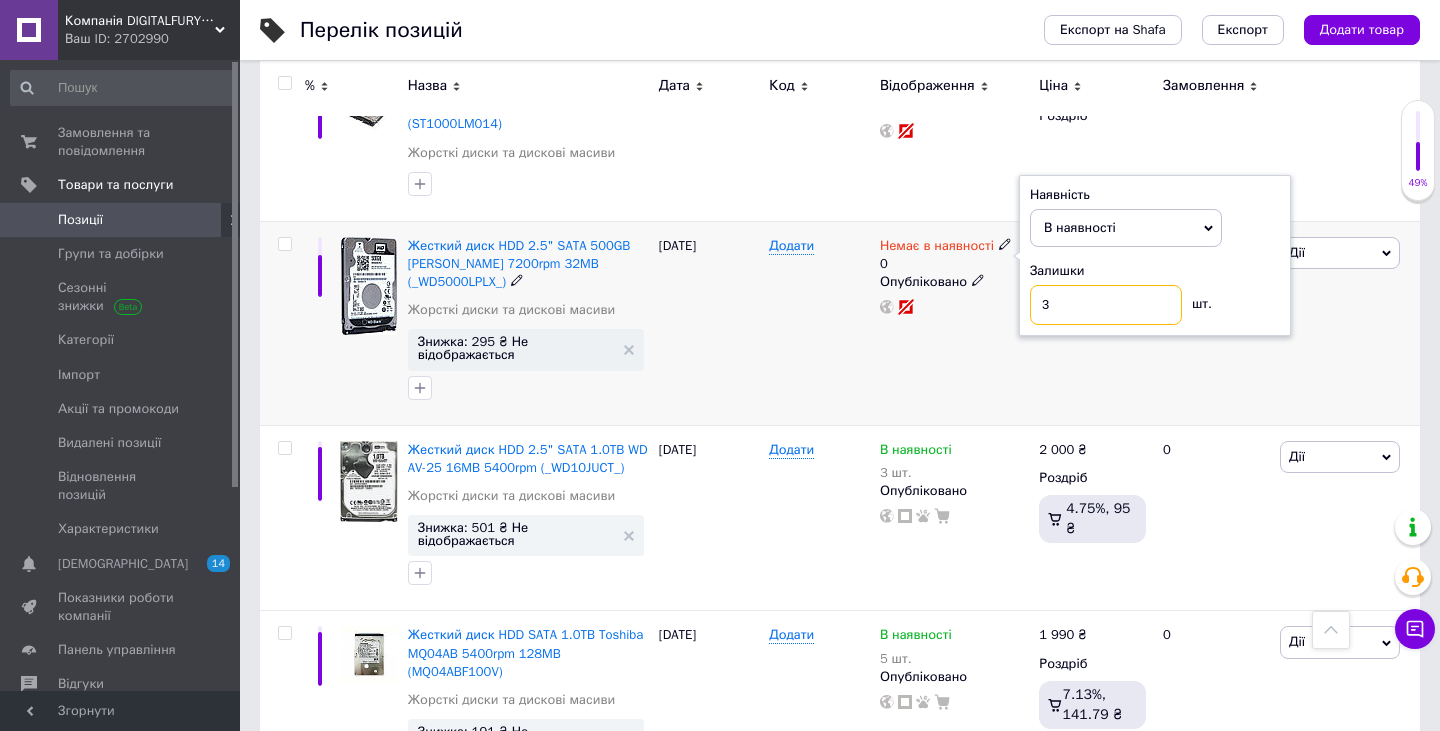 type on "3" 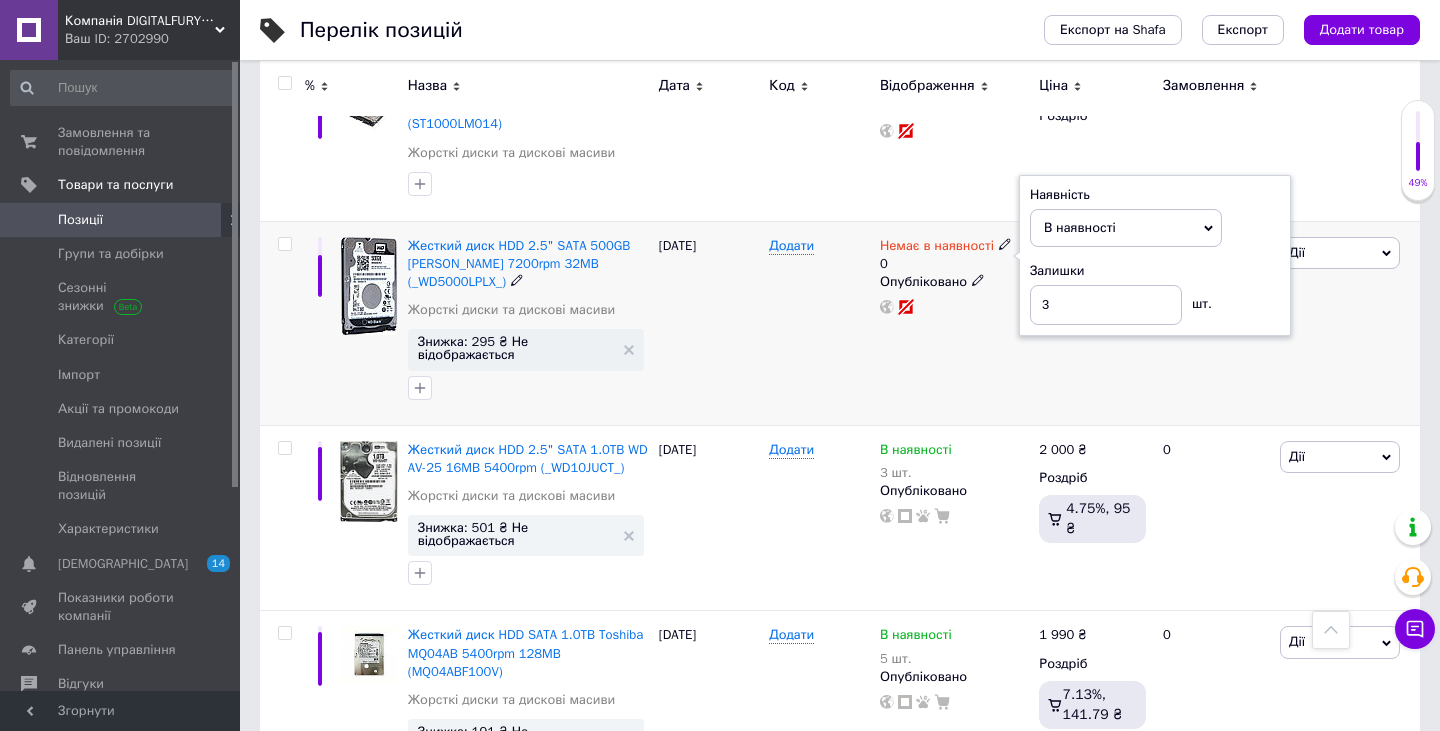 click on "3" at bounding box center (1213, 323) 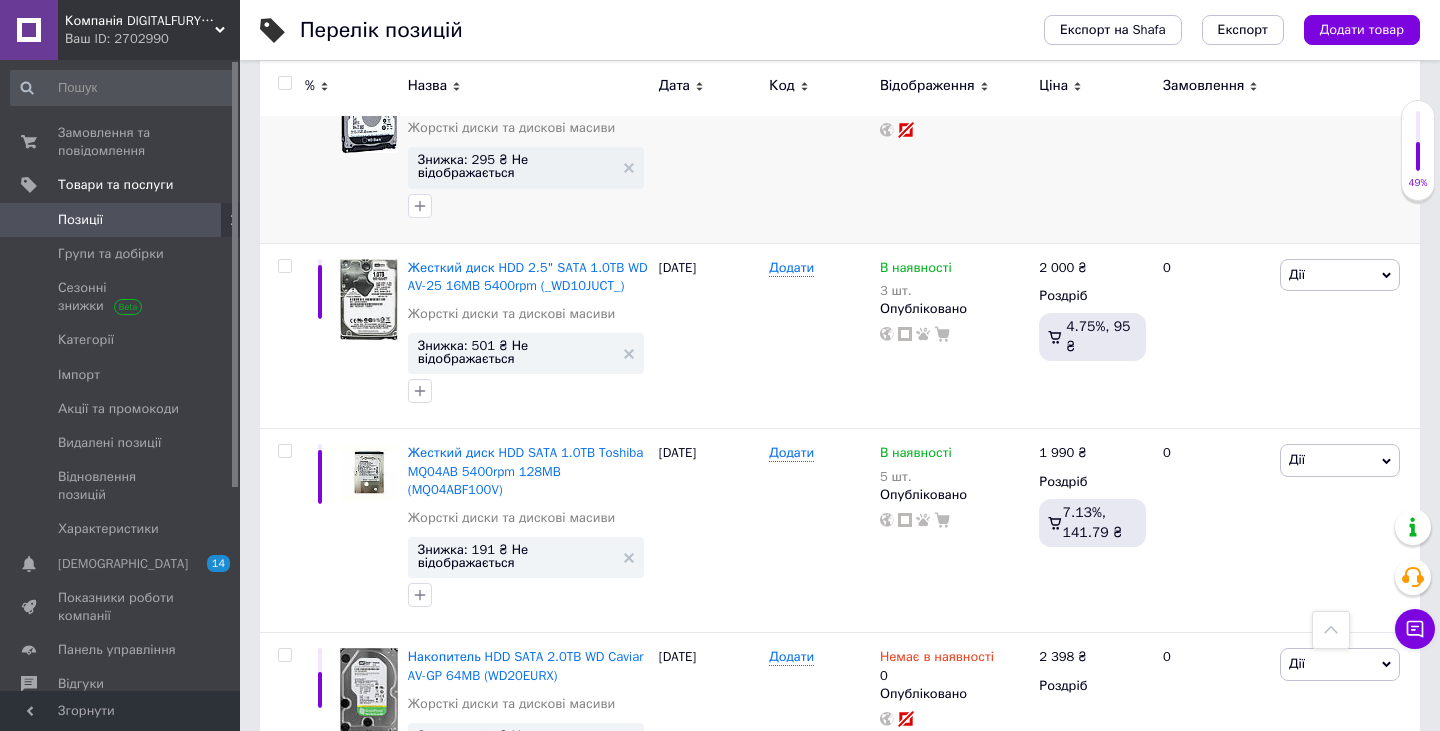 scroll, scrollTop: 2145, scrollLeft: 0, axis: vertical 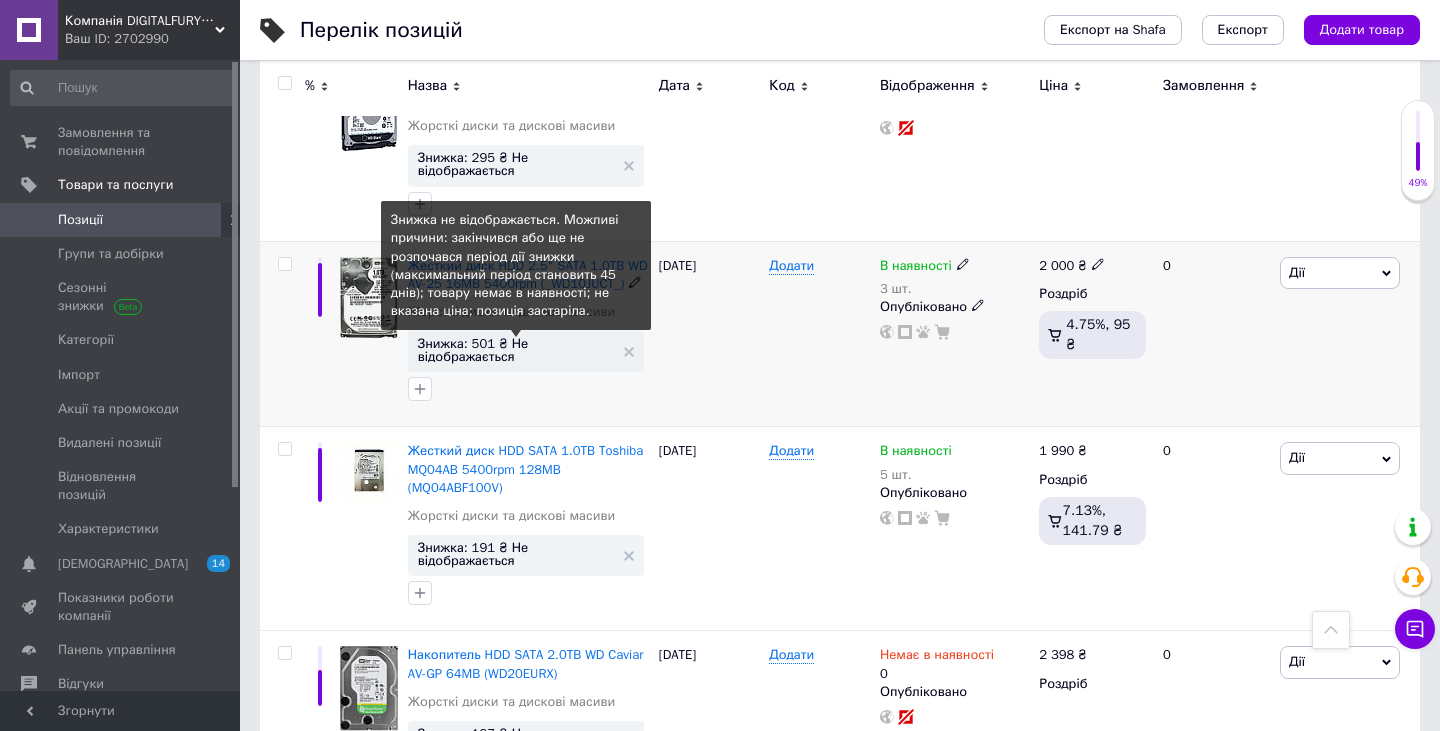click on "Знижка: 501 ₴ Не відображається" at bounding box center [516, 350] 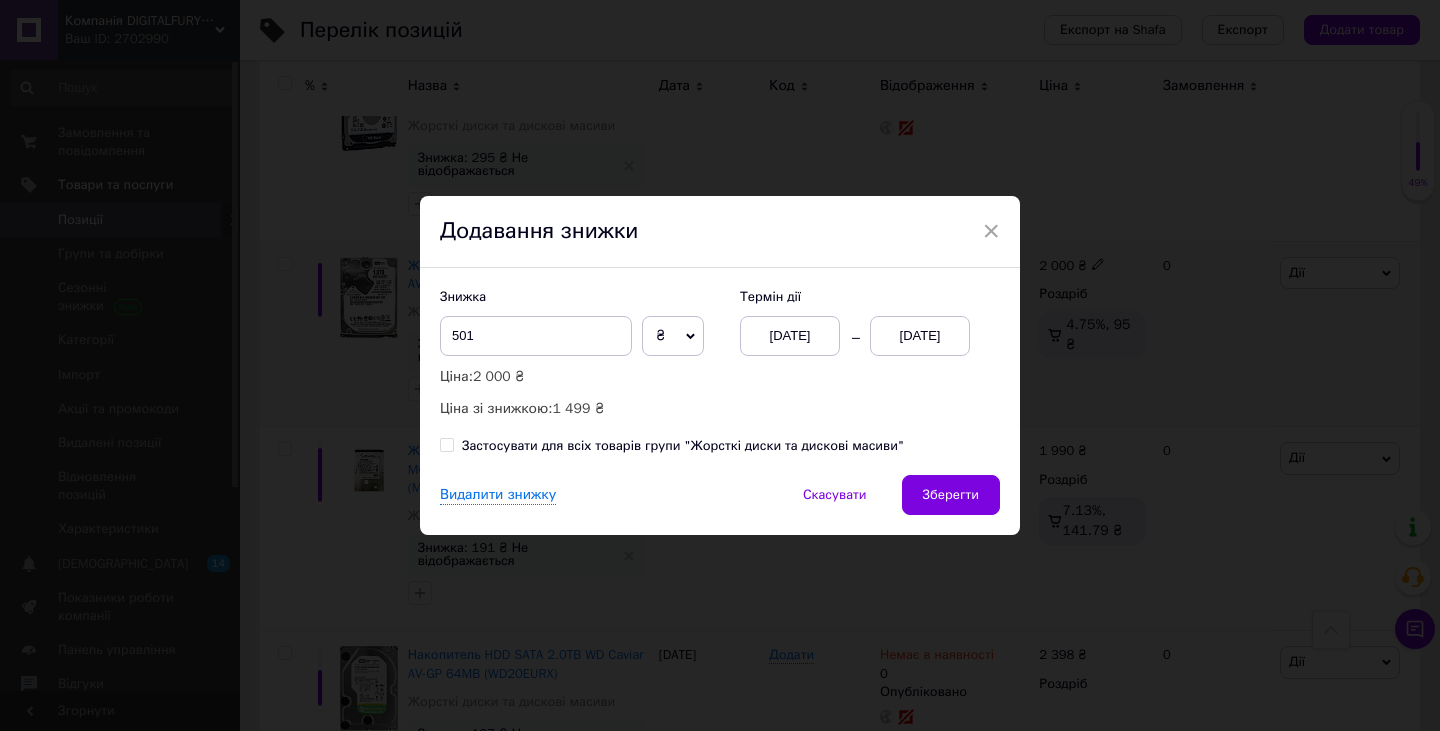click on "[DATE]" at bounding box center [920, 336] 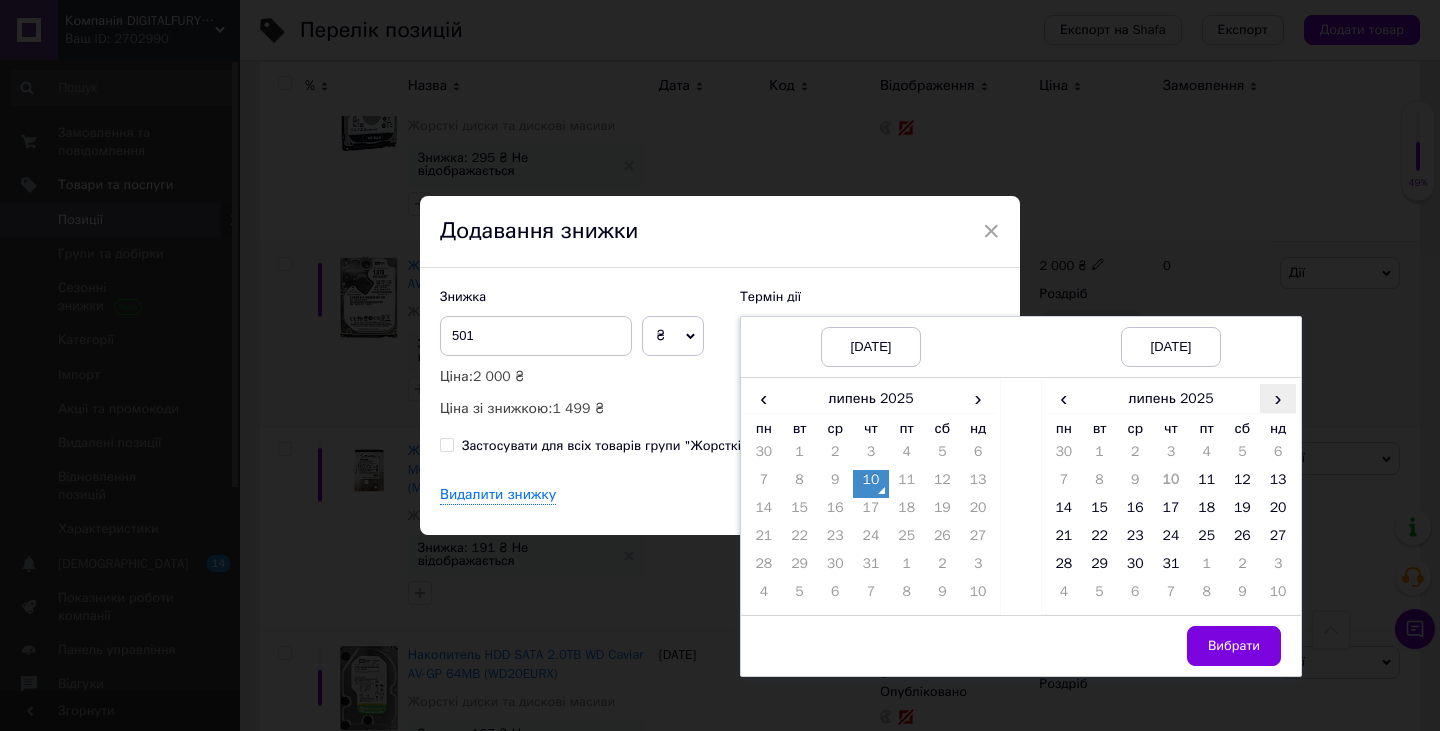 drag, startPoint x: 1275, startPoint y: 395, endPoint x: 1233, endPoint y: 460, distance: 77.388626 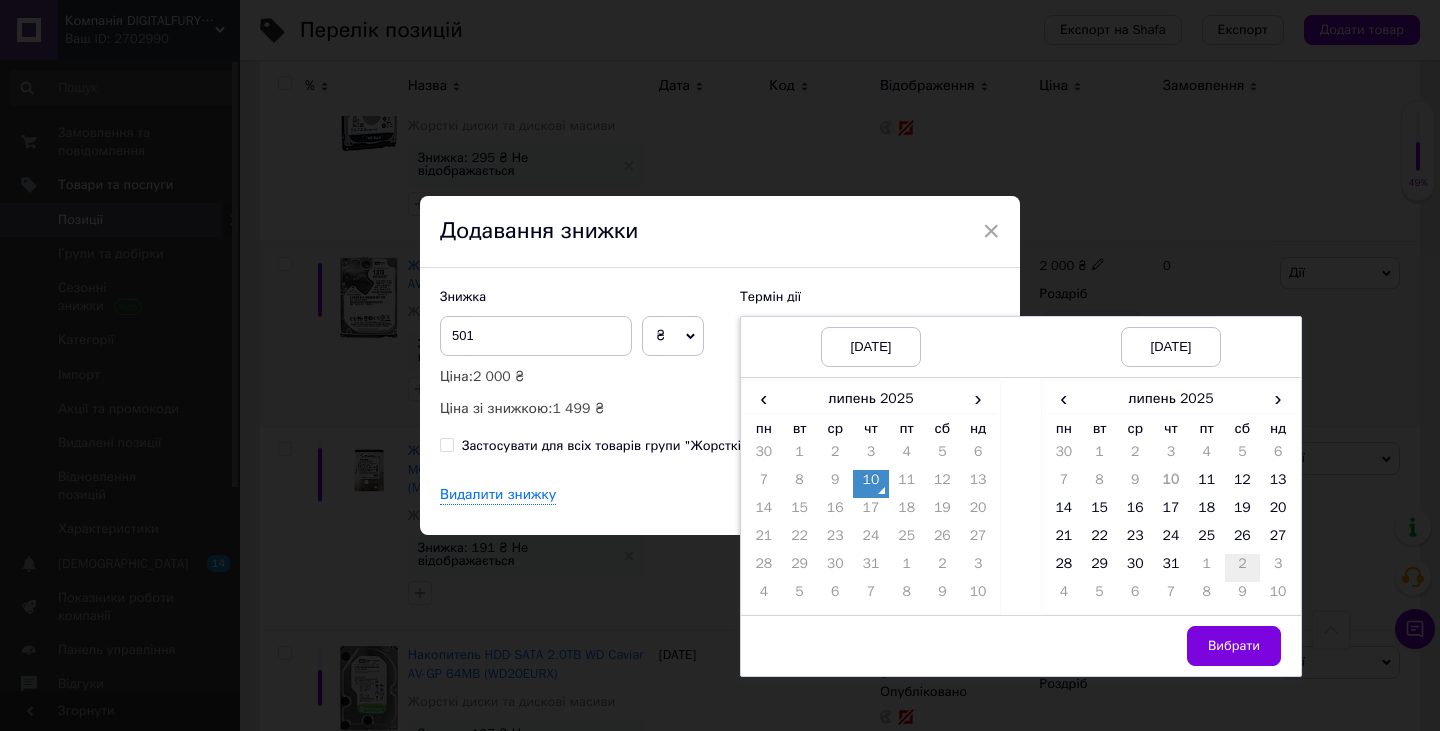 click on "›" at bounding box center [1278, 398] 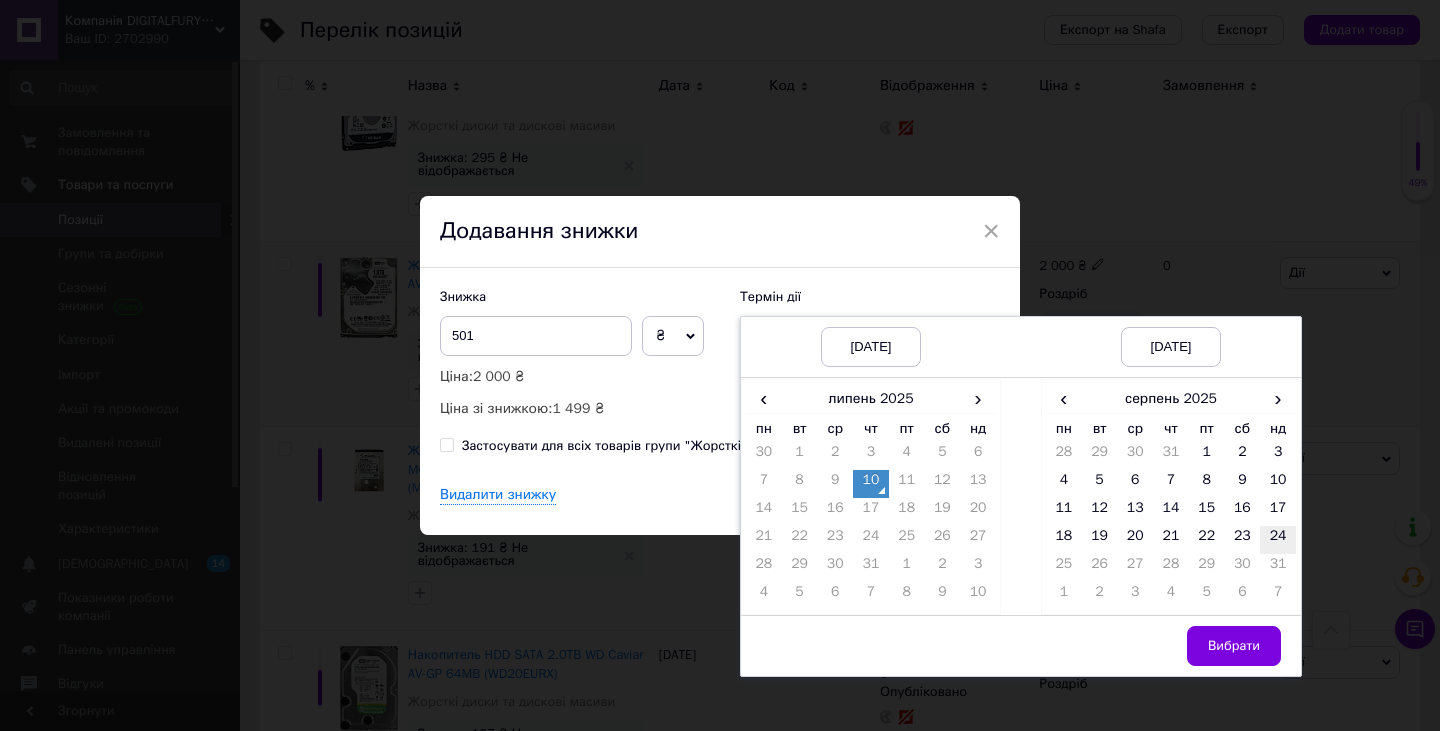 click on "24" at bounding box center (1278, 540) 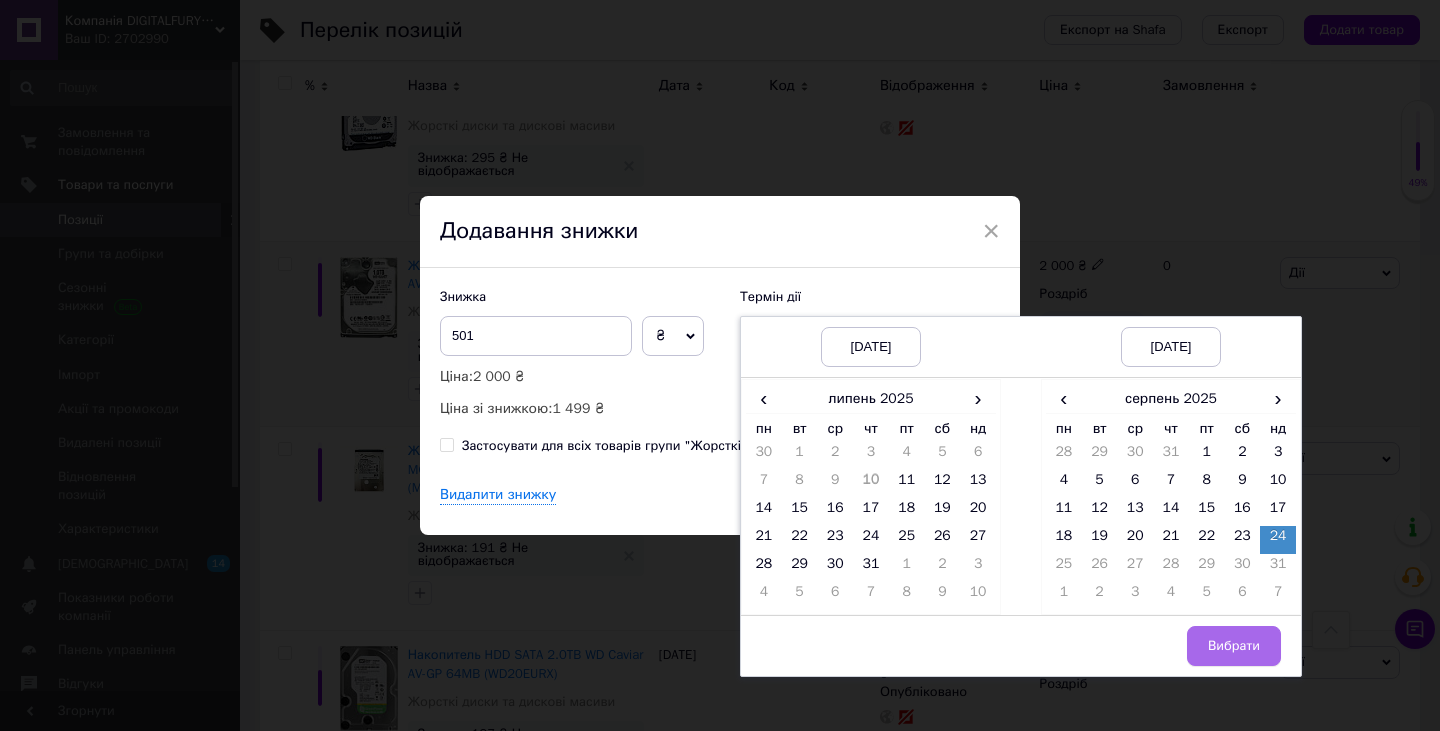 click on "Вибрати" at bounding box center [1234, 646] 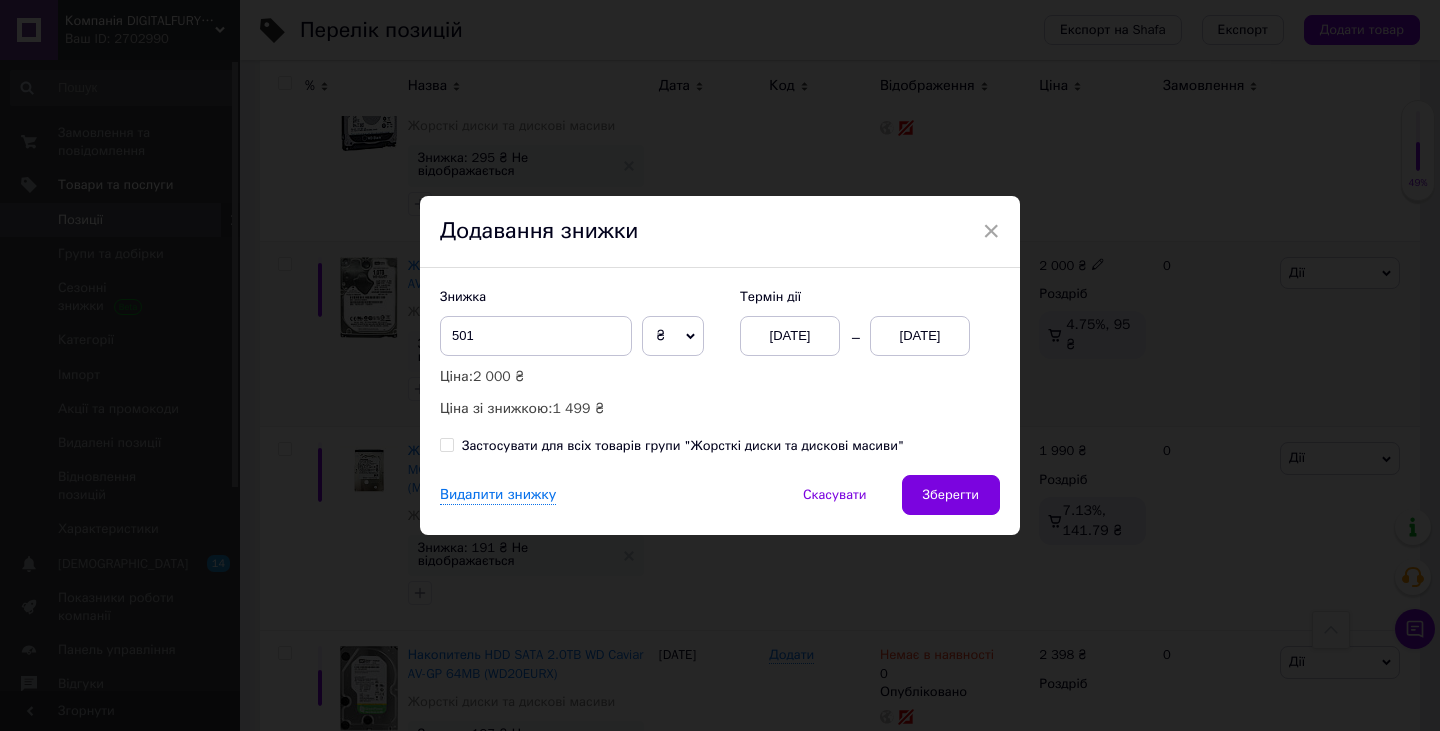 drag, startPoint x: 934, startPoint y: 474, endPoint x: 942, endPoint y: 487, distance: 15.264338 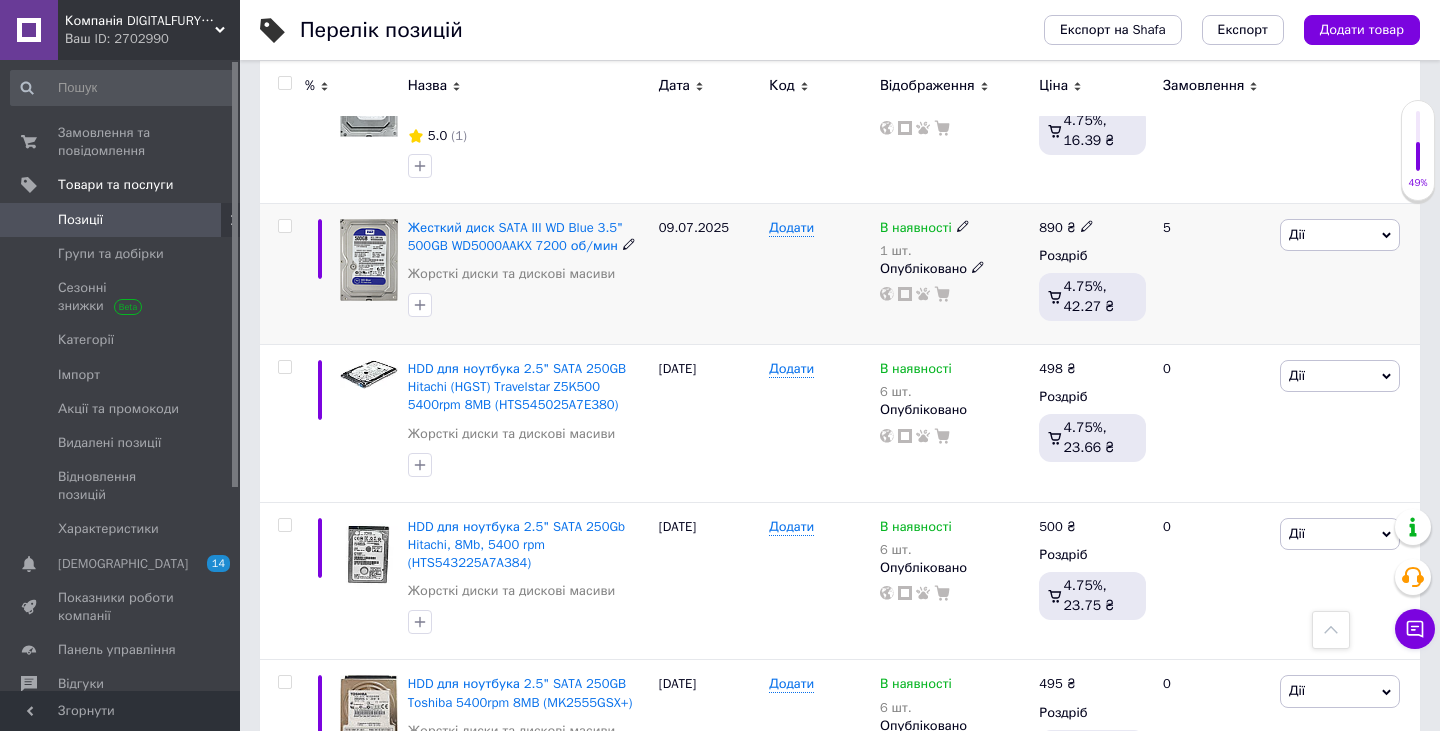 scroll, scrollTop: 6398, scrollLeft: 0, axis: vertical 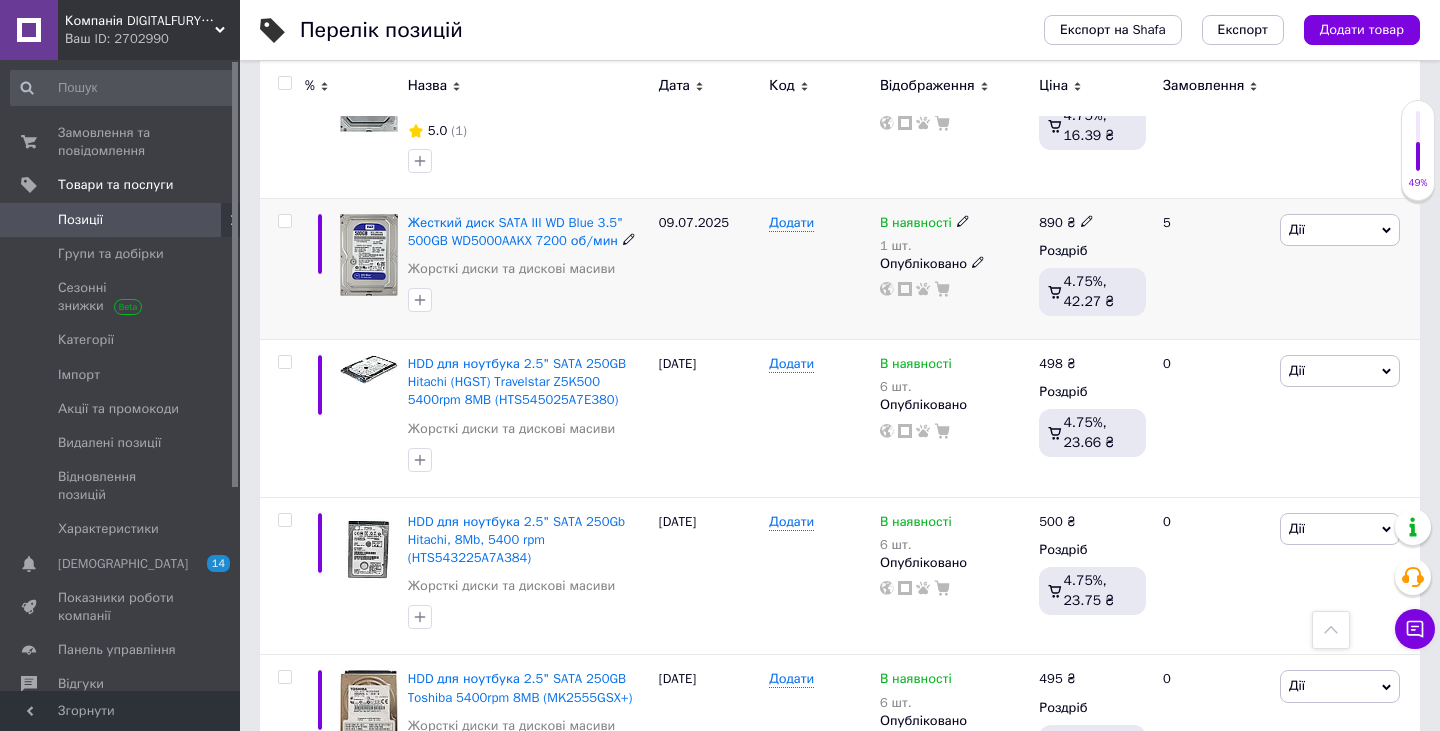 click on "В наявності" at bounding box center [925, 223] 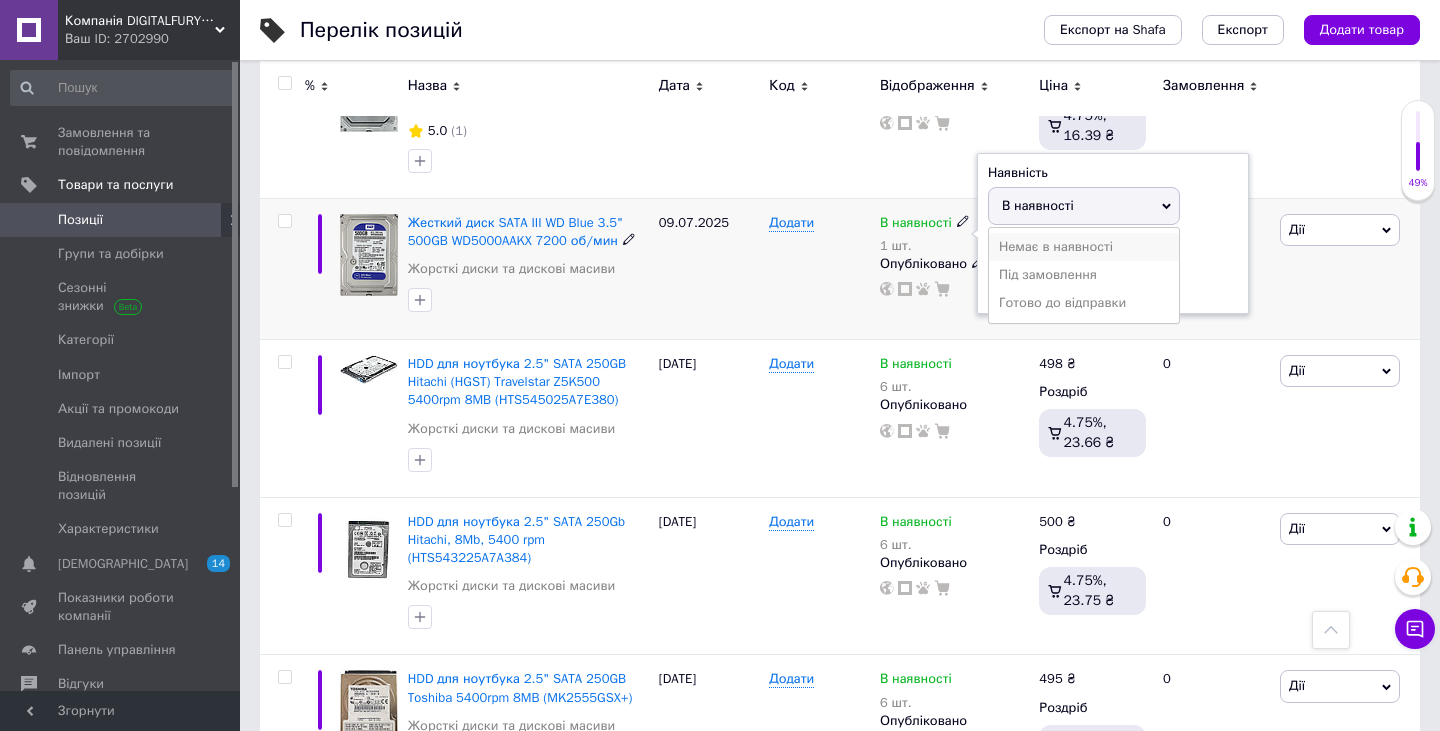 click on "Немає в наявності" at bounding box center [1084, 247] 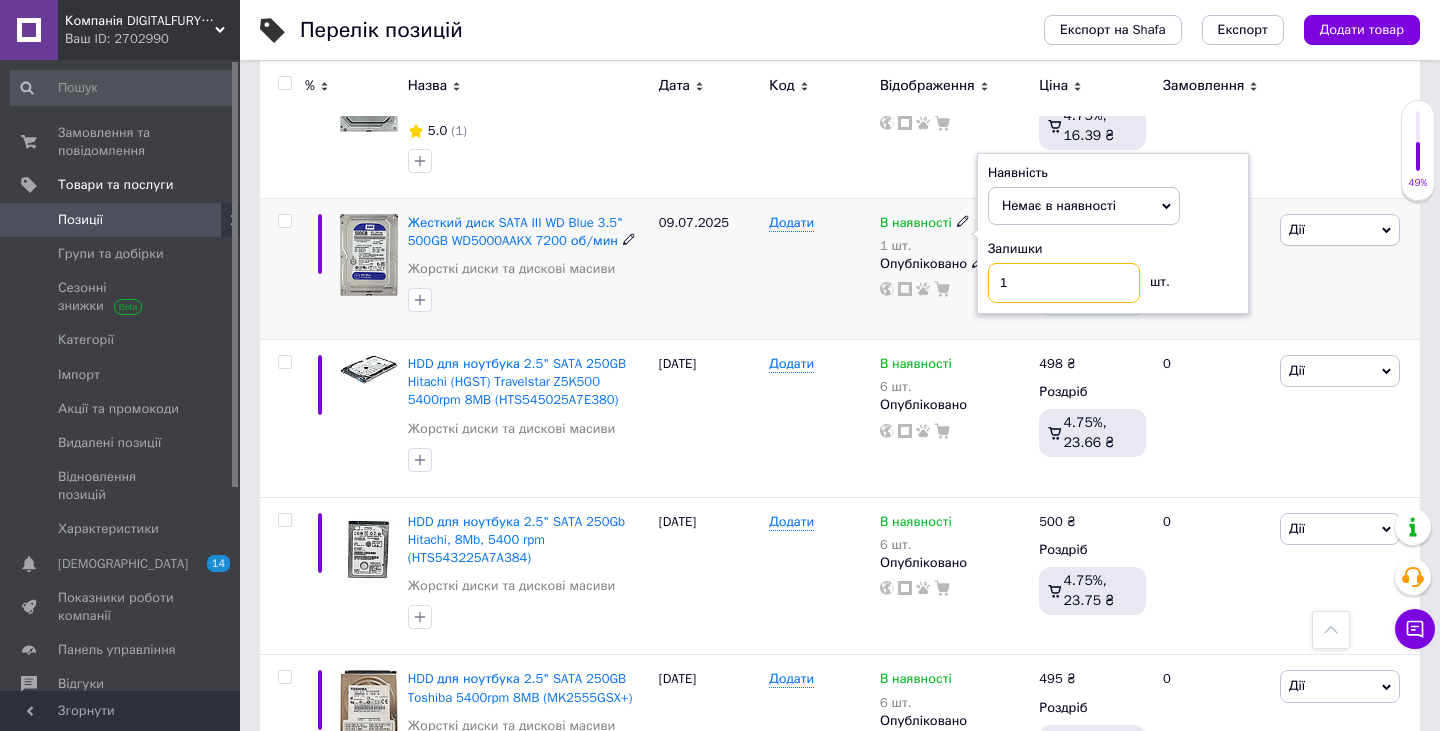 drag, startPoint x: 1017, startPoint y: 405, endPoint x: 935, endPoint y: 406, distance: 82.006096 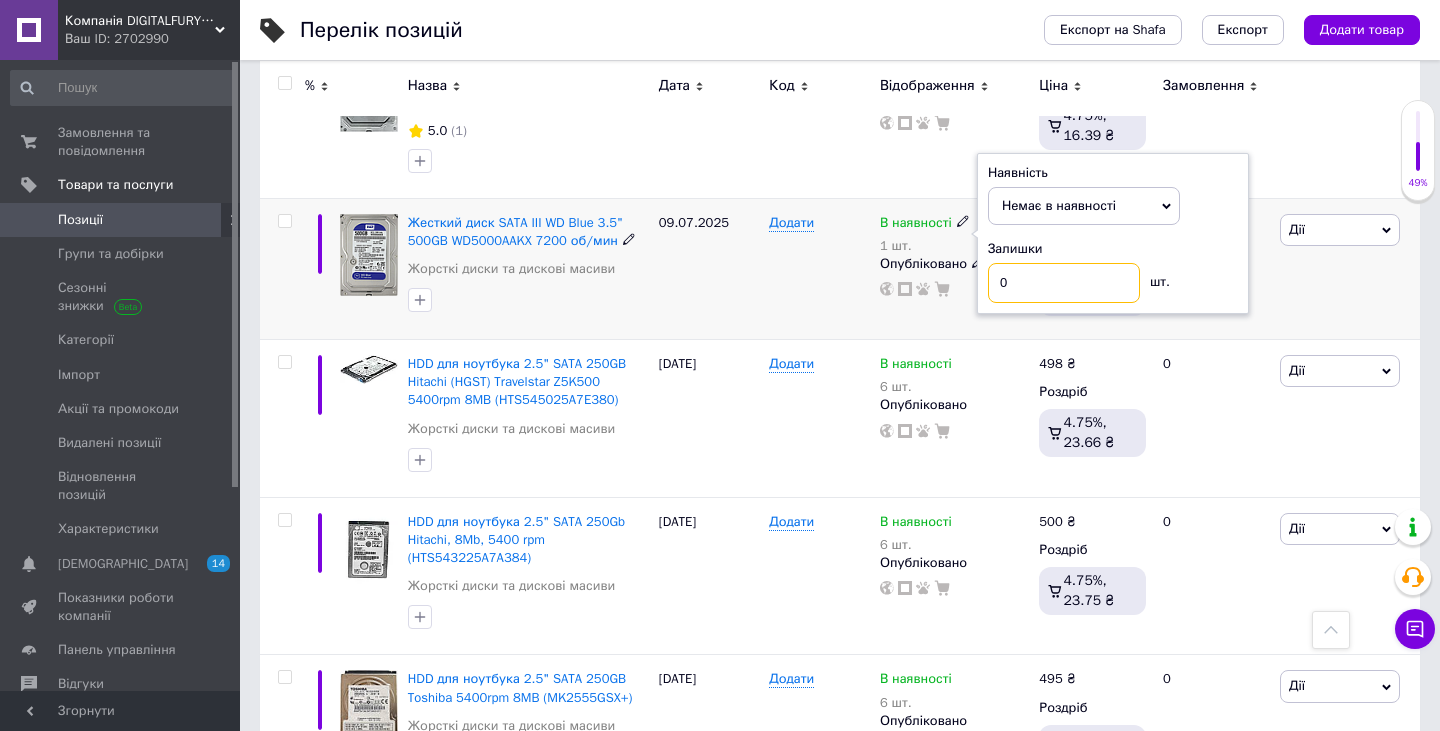 type on "0" 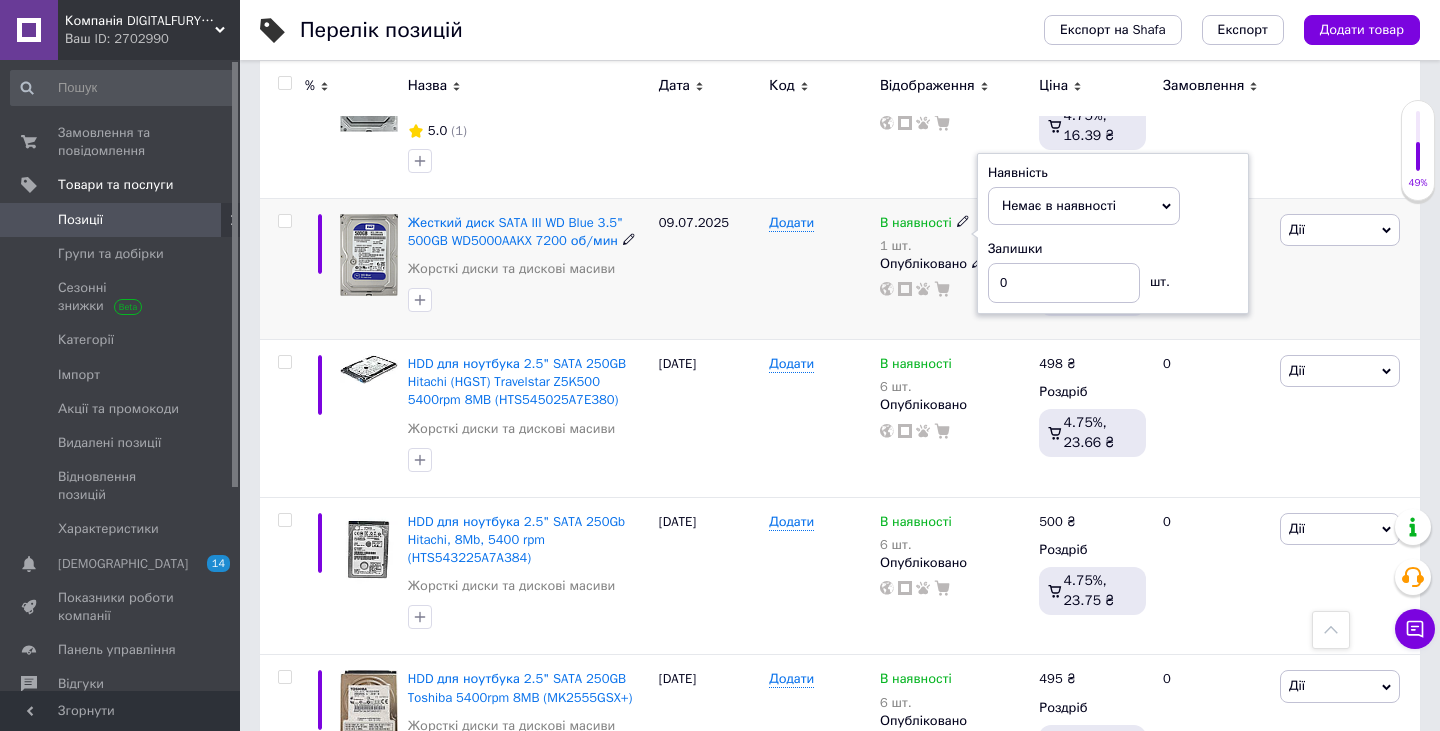 drag, startPoint x: 1163, startPoint y: 433, endPoint x: 1193, endPoint y: 437, distance: 30.265491 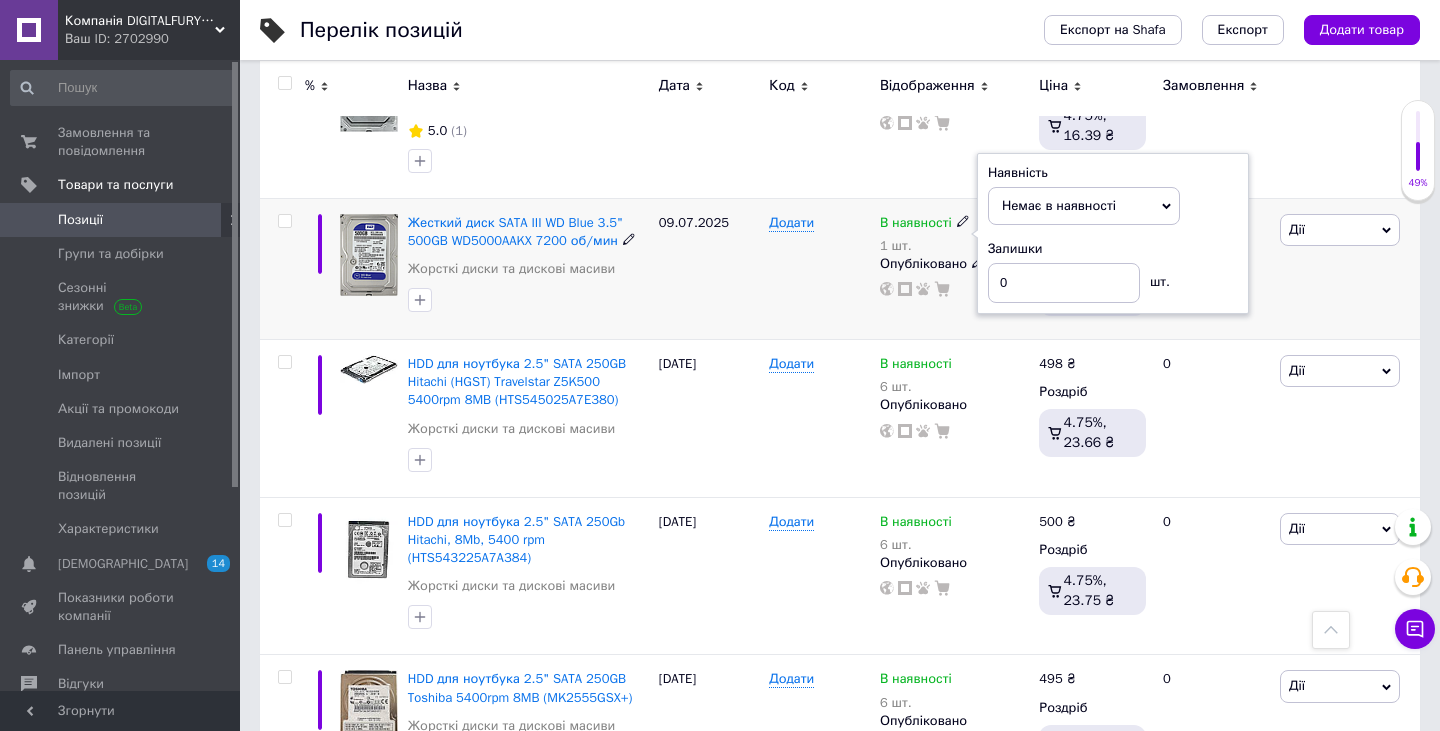 click on "[PERSON_NAME] Підняти на початок групи Копіювати Знижка Подарунок Супутні Приховати Ярлик Додати на вітрину Додати в кампанію Каталог ProSale Видалити" at bounding box center [1347, 268] 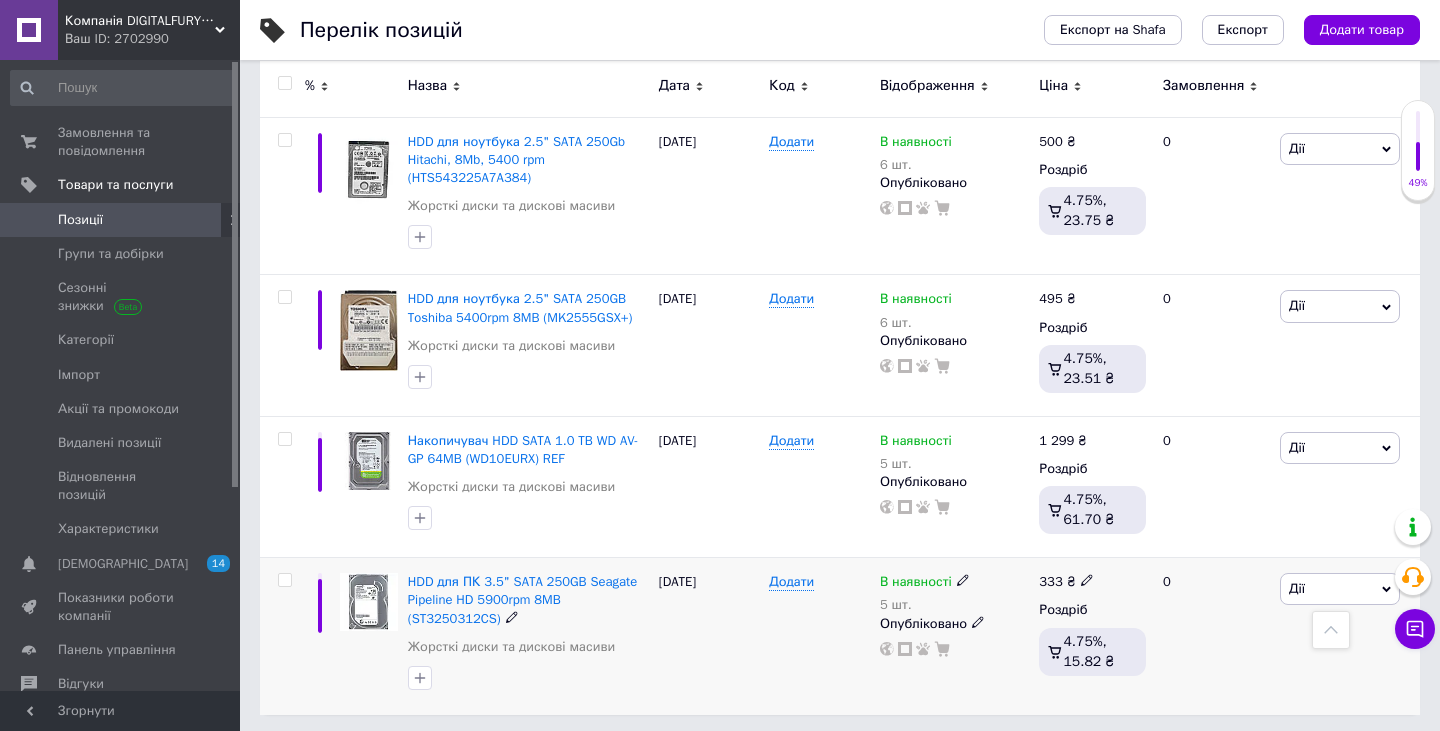 scroll, scrollTop: 6963, scrollLeft: 0, axis: vertical 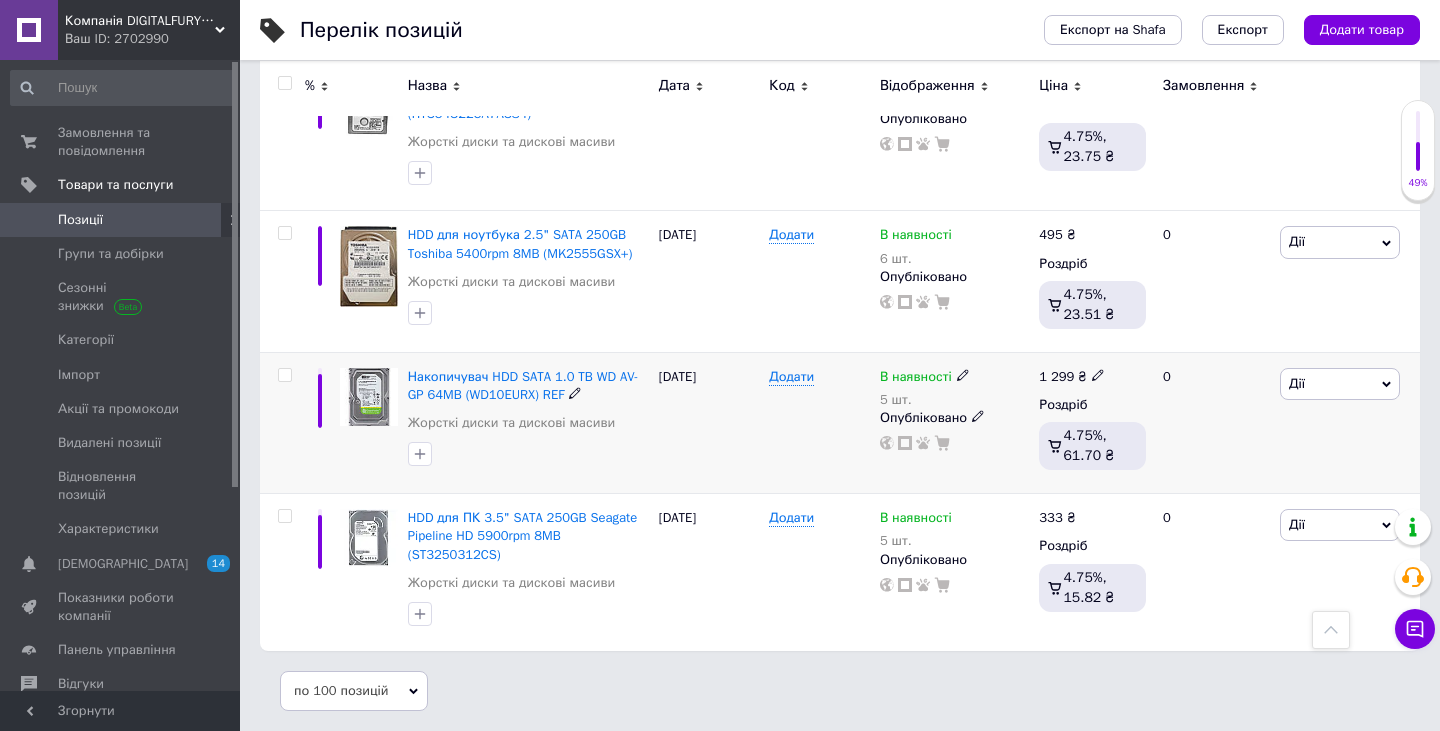 click 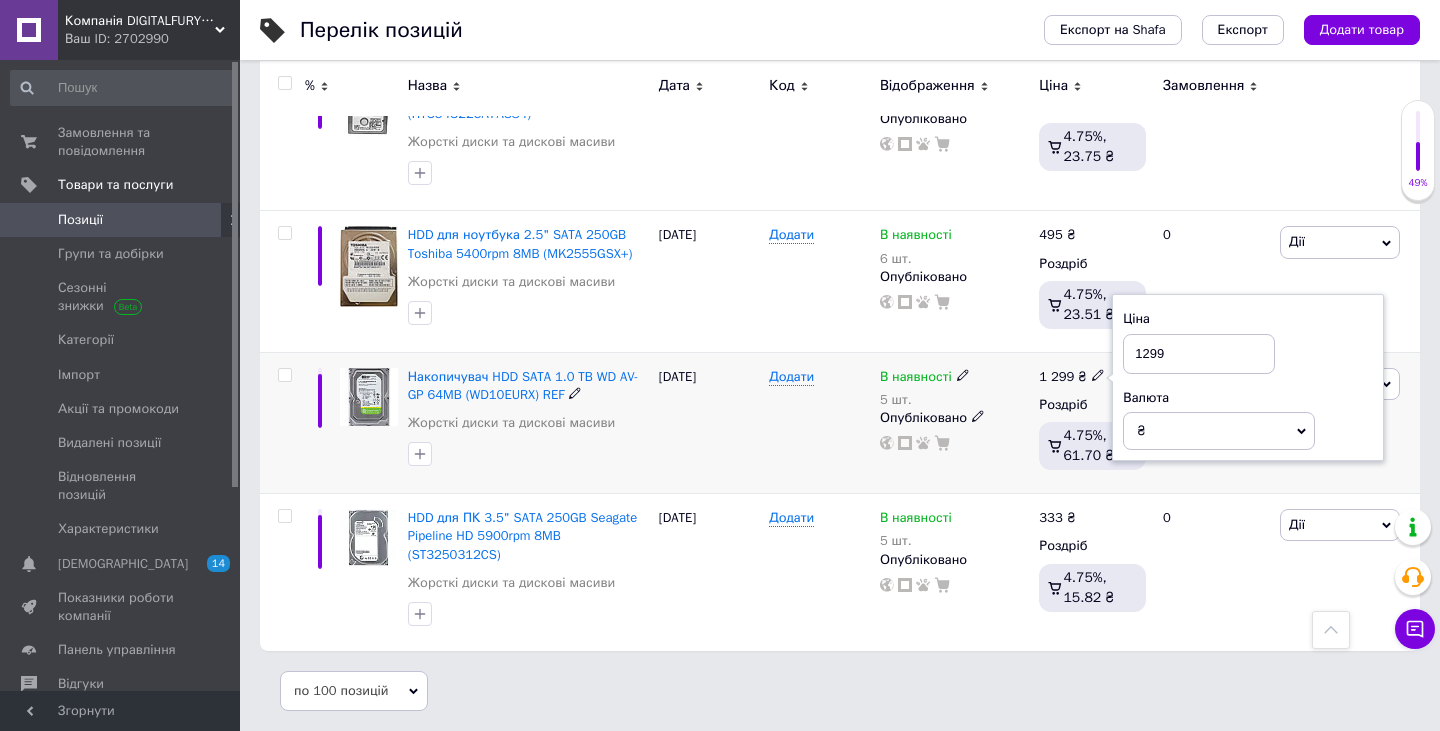 drag, startPoint x: 1141, startPoint y: 354, endPoint x: 1196, endPoint y: 352, distance: 55.03635 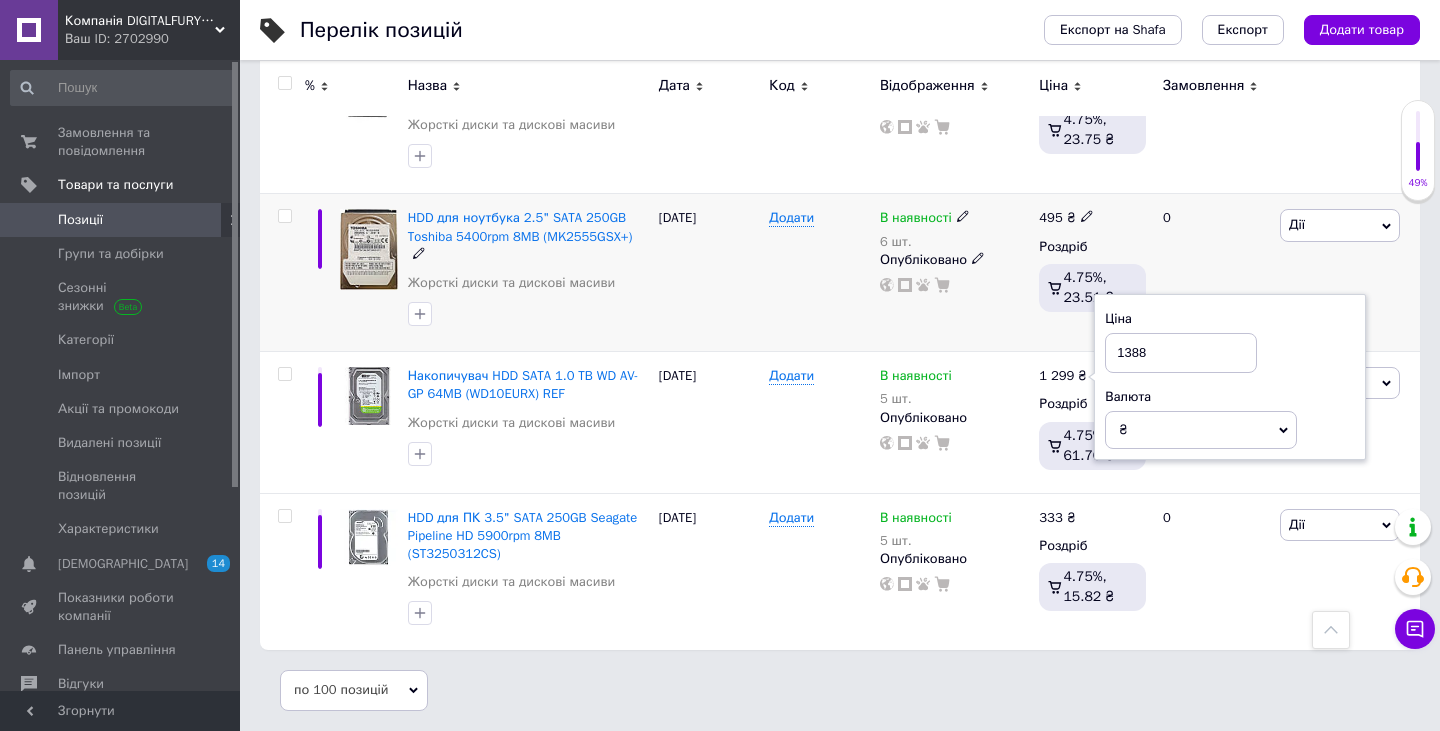 type on "1388" 